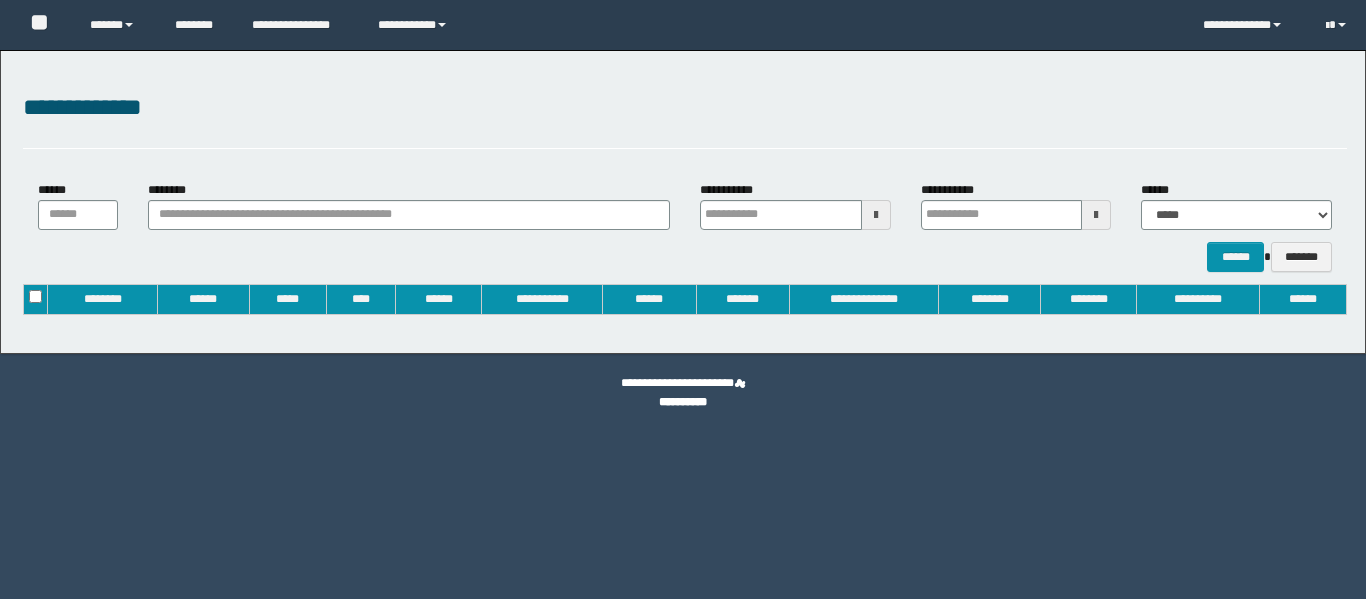 type on "**********" 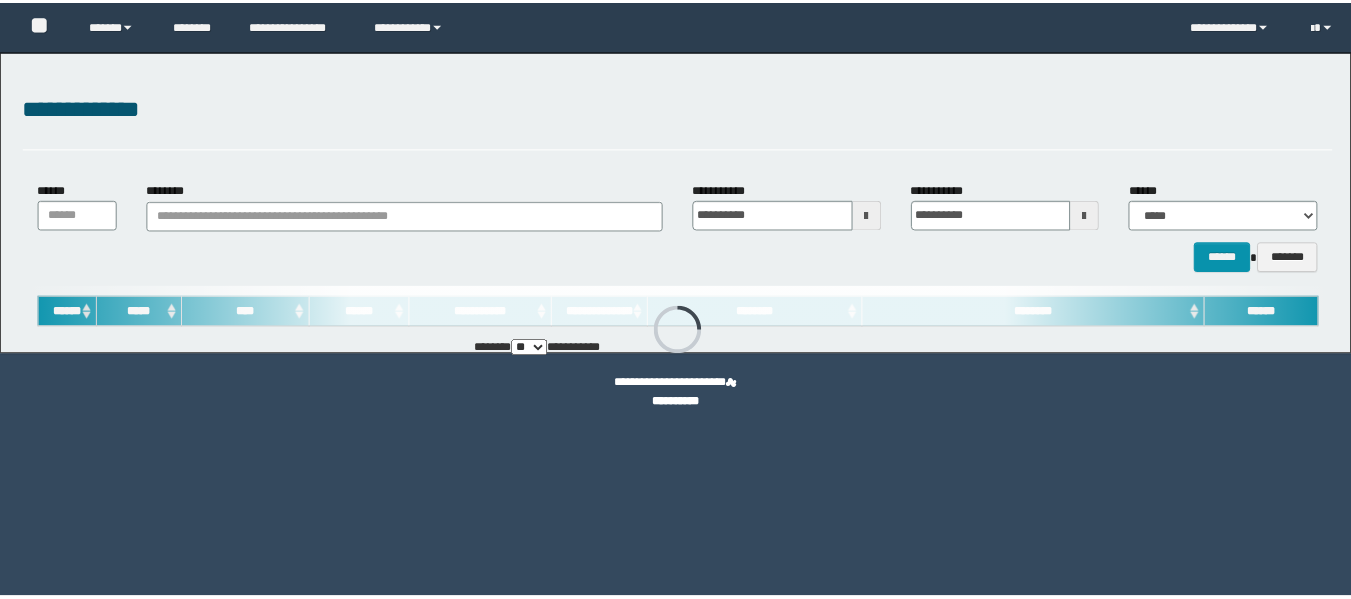 scroll, scrollTop: 0, scrollLeft: 0, axis: both 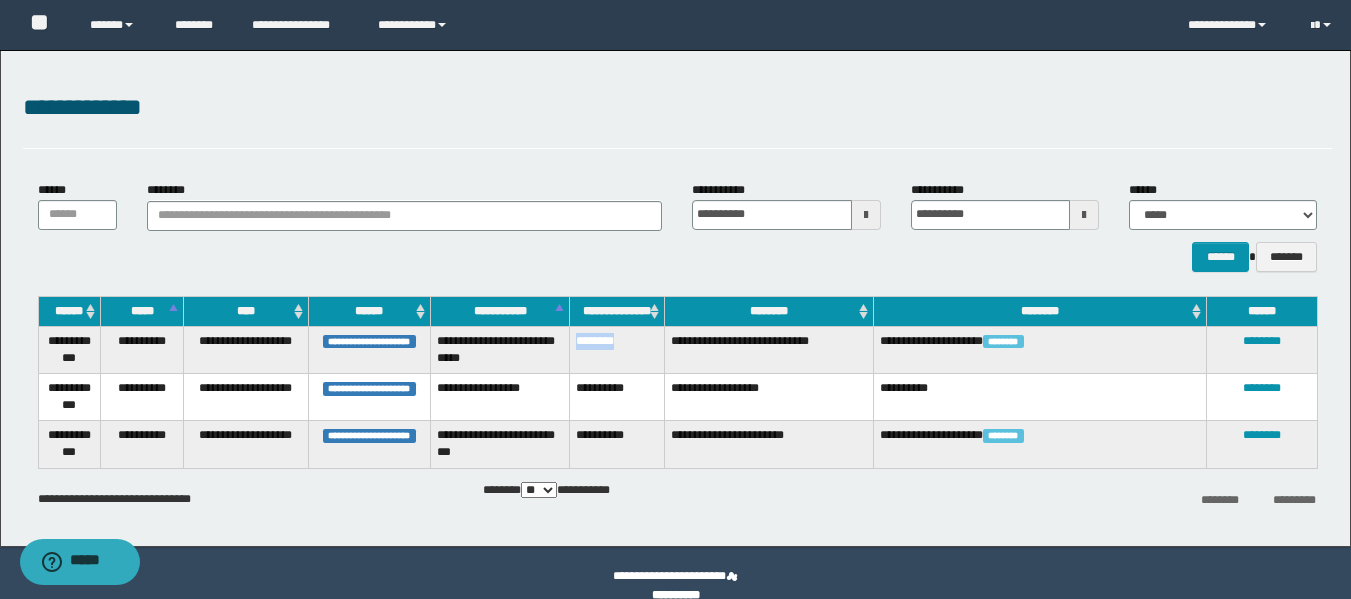 drag, startPoint x: 631, startPoint y: 341, endPoint x: 573, endPoint y: 340, distance: 58.00862 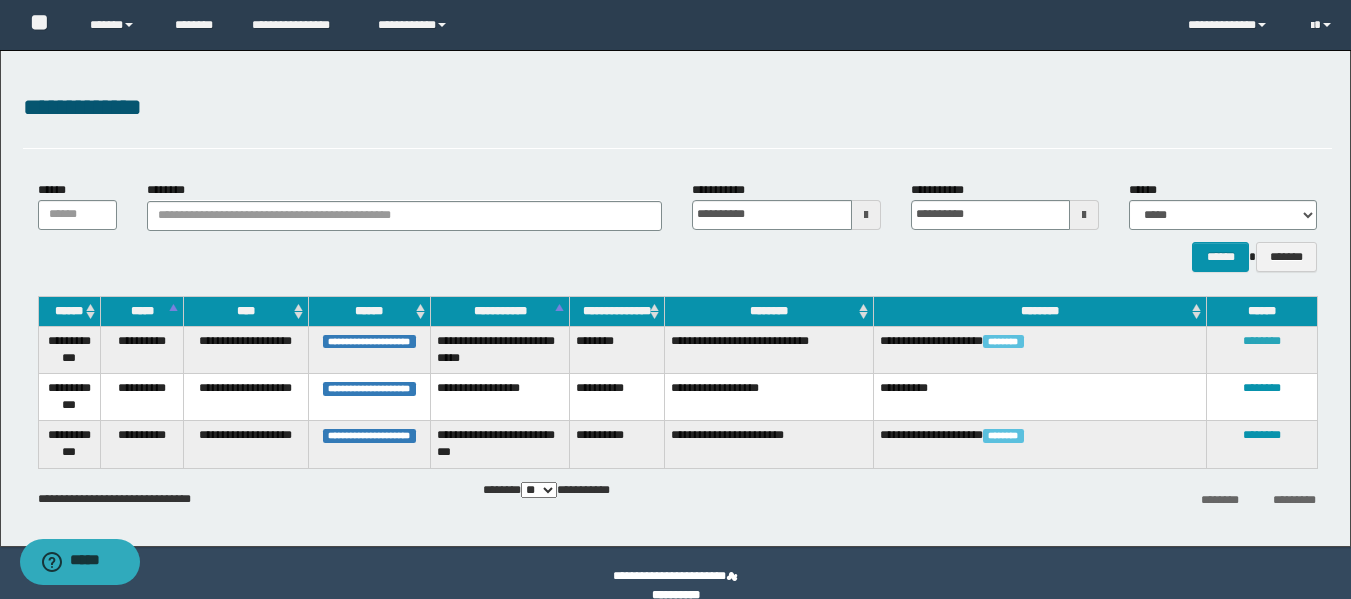 click on "********" at bounding box center [1262, 341] 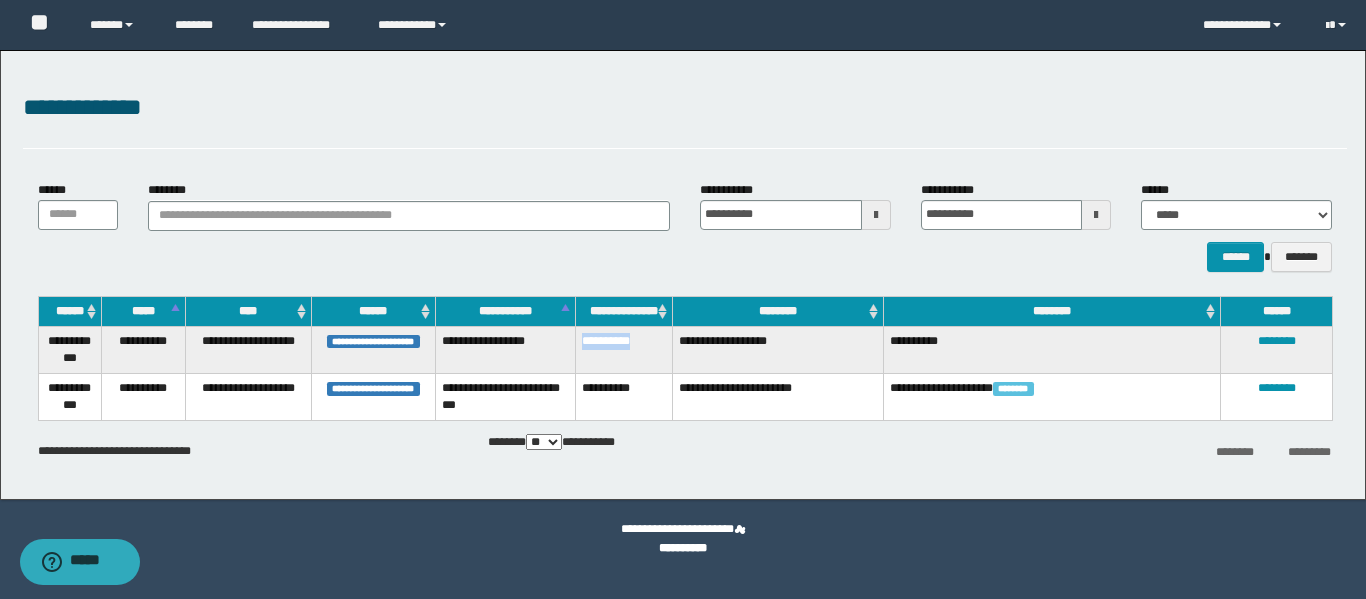 drag, startPoint x: 645, startPoint y: 340, endPoint x: 579, endPoint y: 340, distance: 66 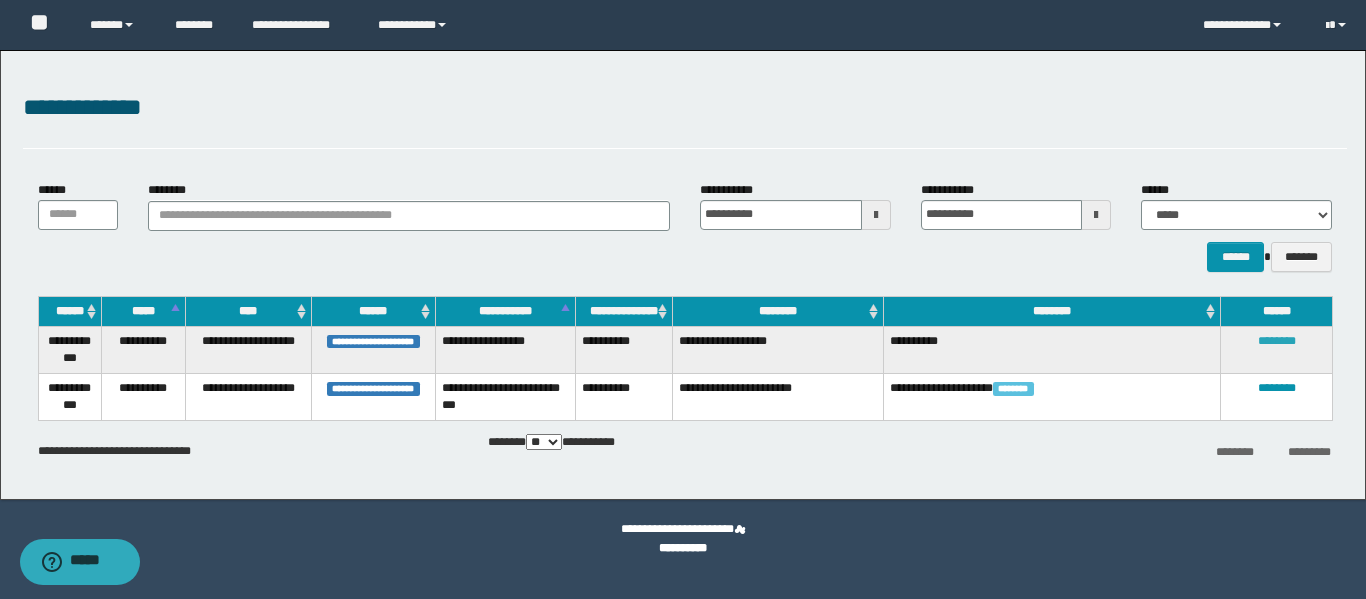 click on "********" at bounding box center (1277, 341) 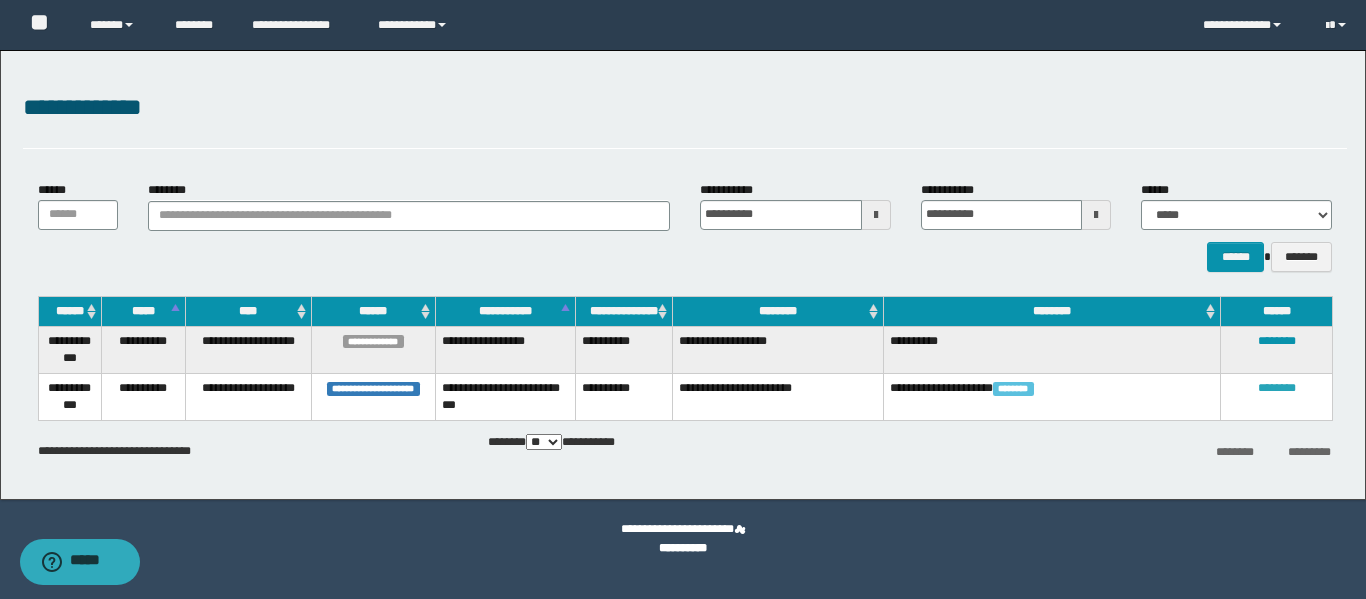 click on "********" at bounding box center [1277, 388] 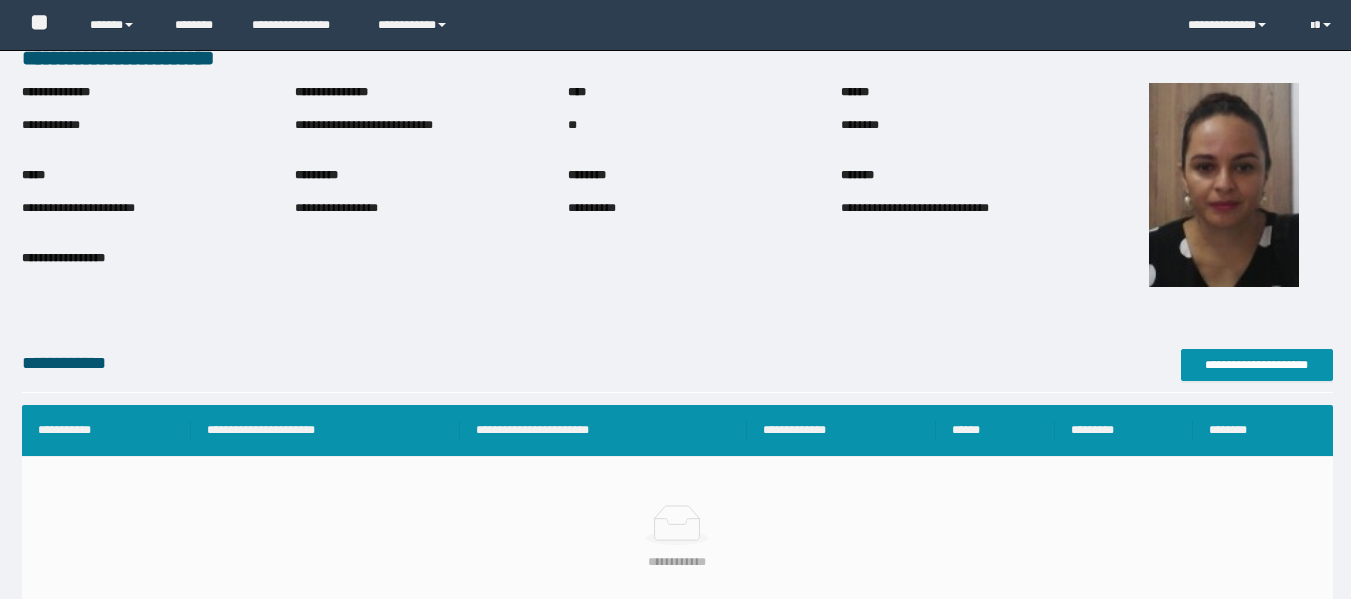 scroll, scrollTop: 200, scrollLeft: 0, axis: vertical 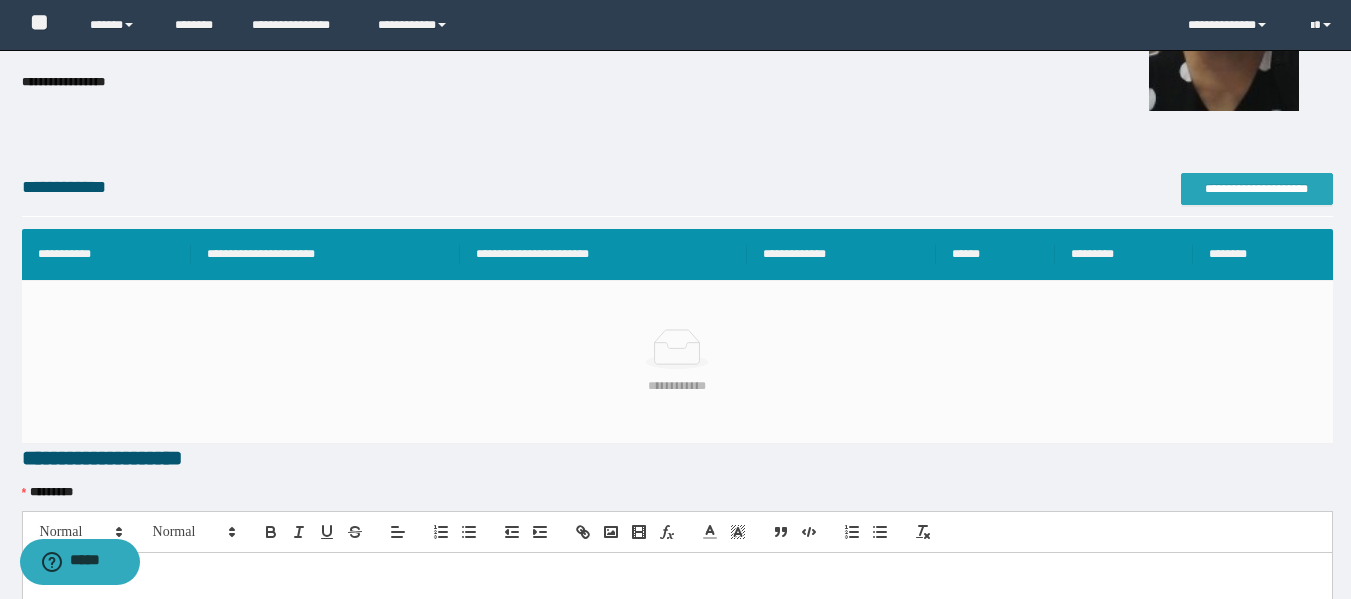 click on "**********" at bounding box center [1257, 189] 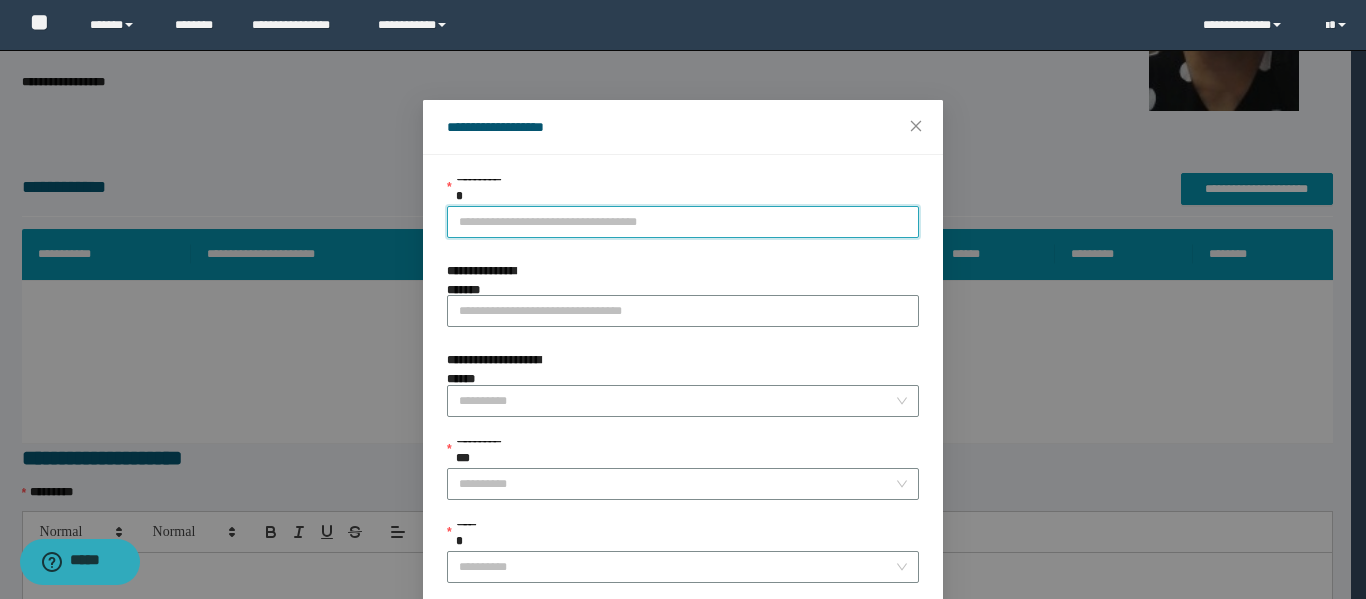 click on "**********" at bounding box center (683, 222) 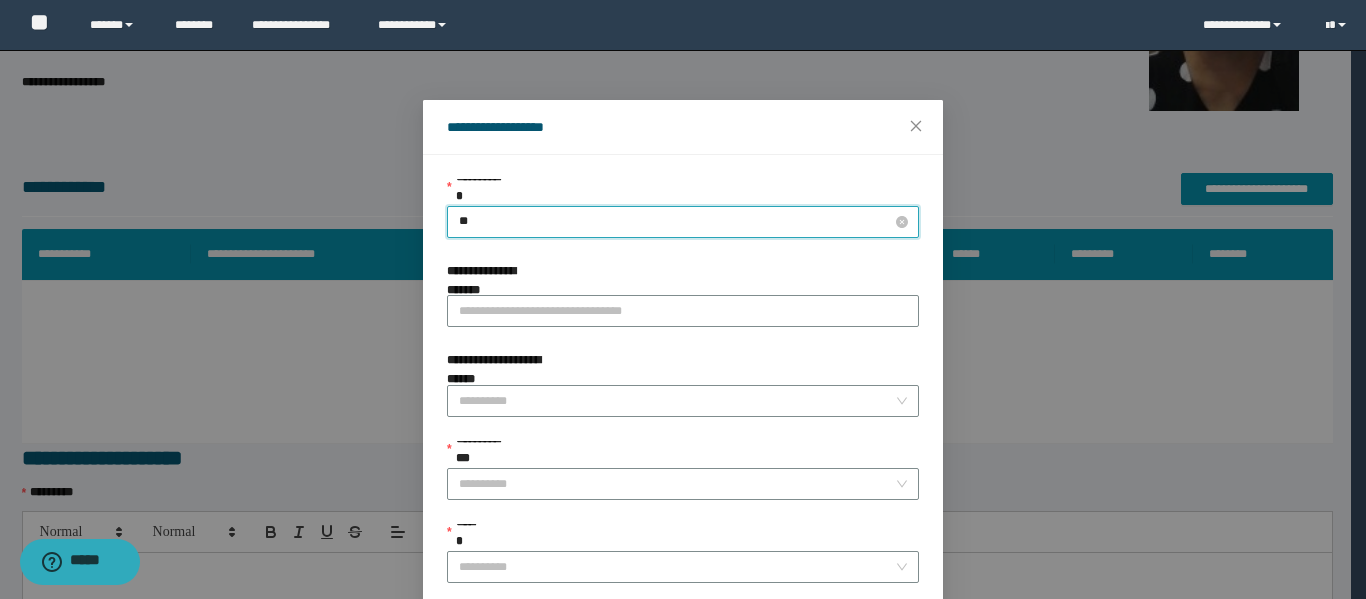 type on "***" 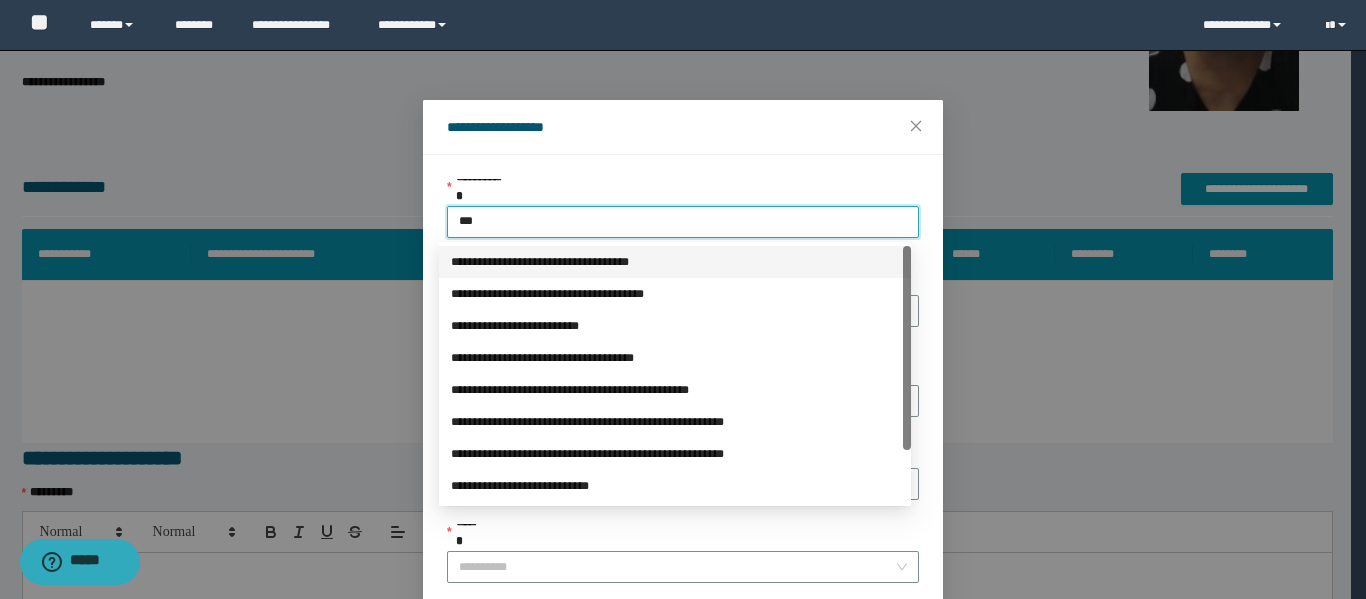 click on "**********" at bounding box center [675, 262] 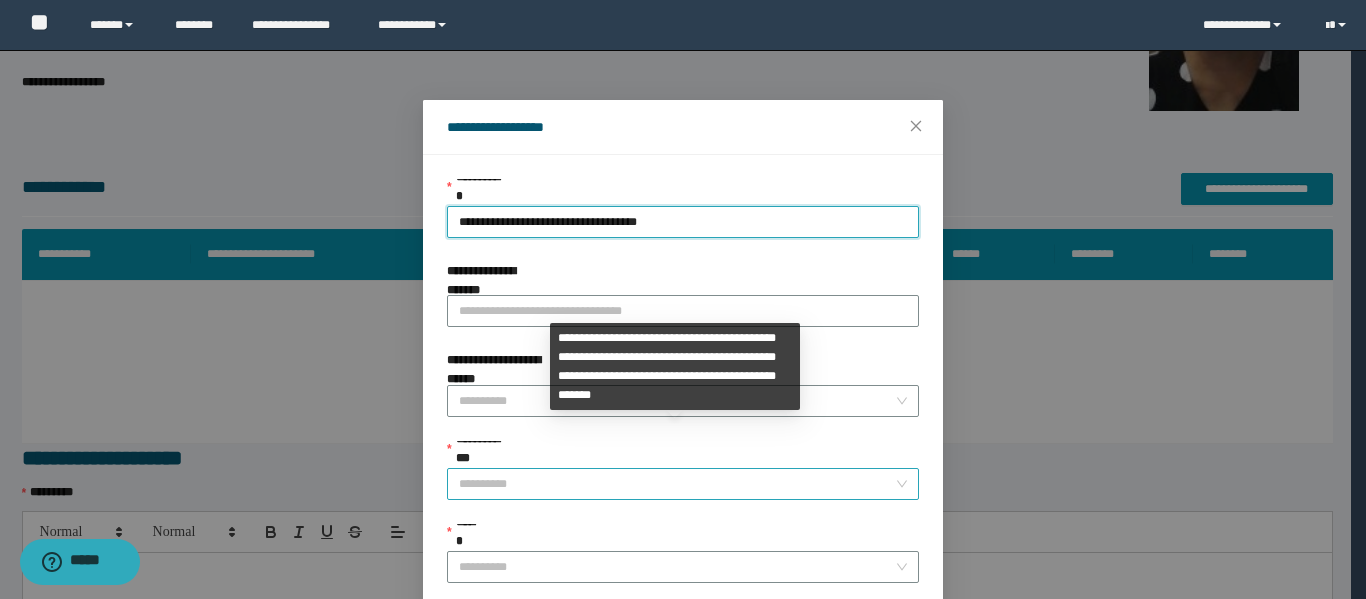 click on "**********" at bounding box center (677, 484) 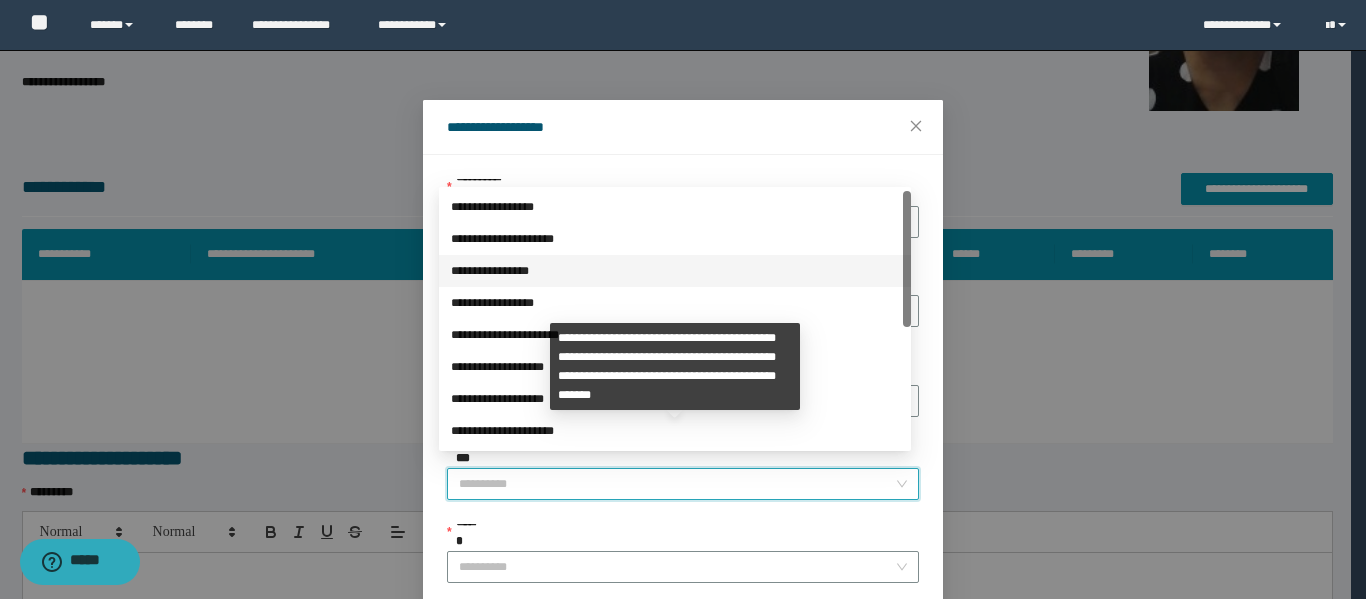 scroll, scrollTop: 224, scrollLeft: 0, axis: vertical 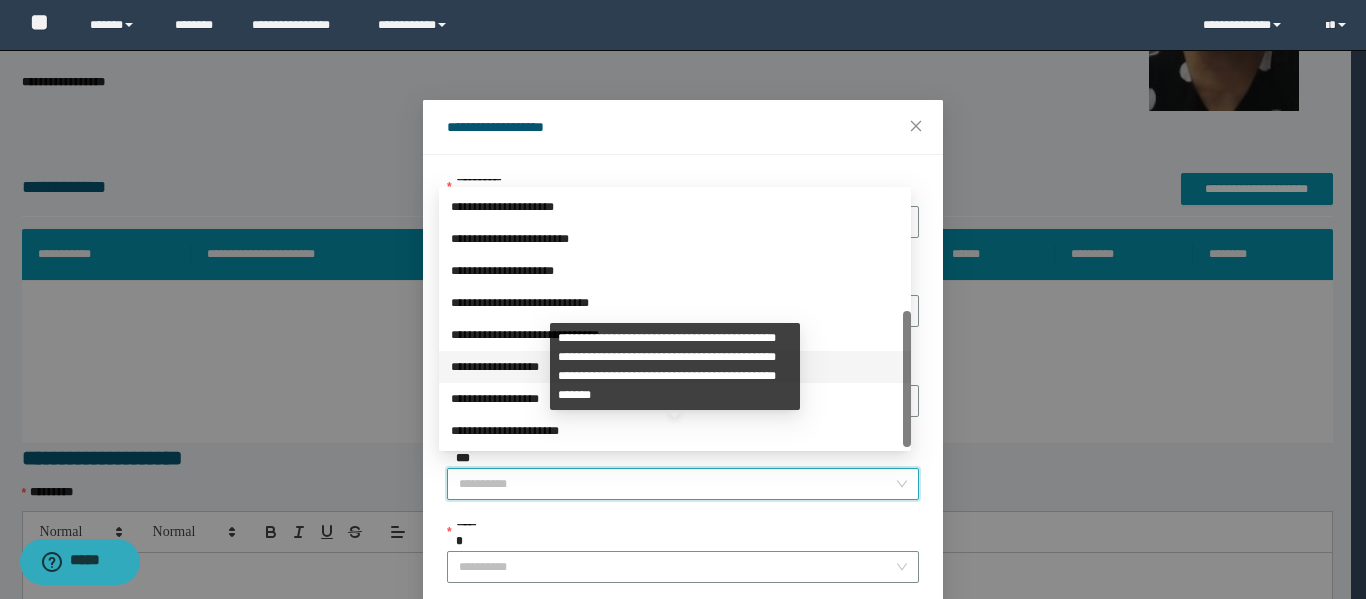 click on "**********" at bounding box center [675, 367] 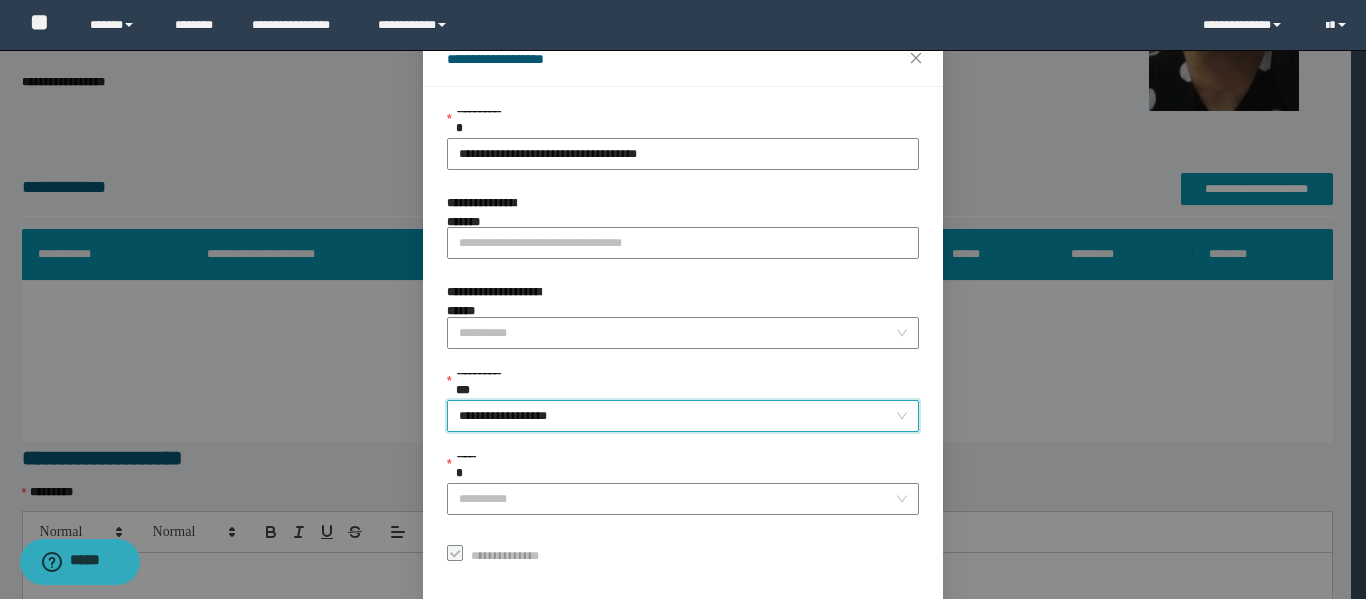 scroll, scrollTop: 153, scrollLeft: 0, axis: vertical 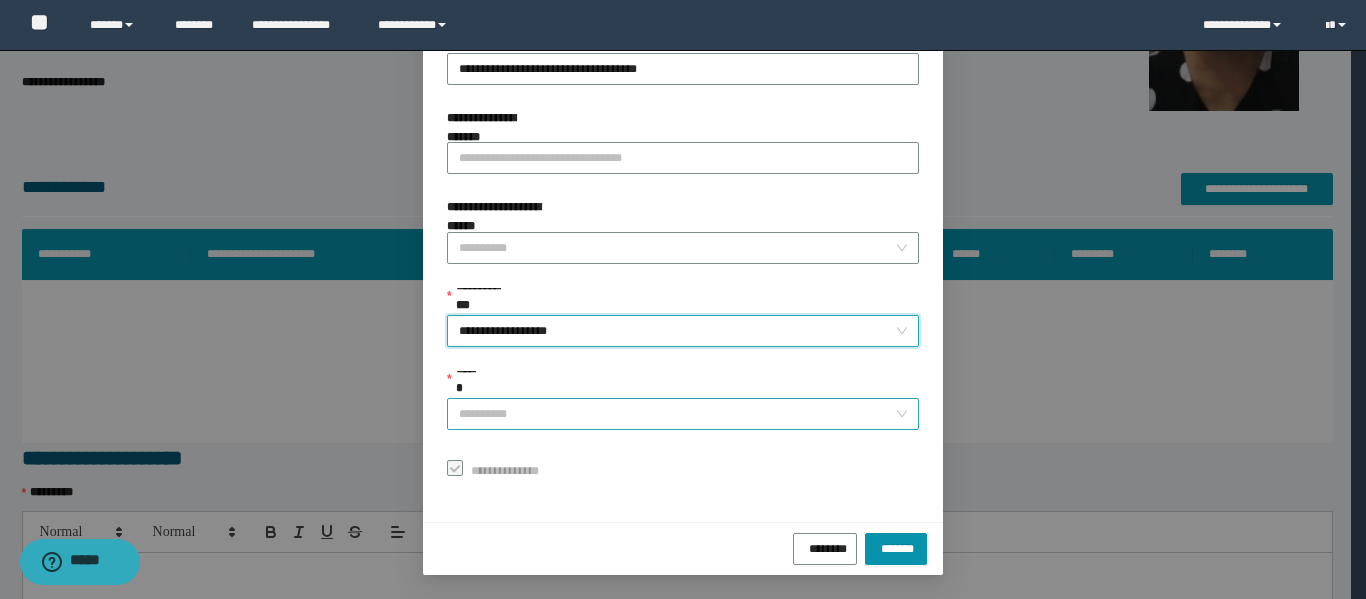 click on "******" at bounding box center [677, 414] 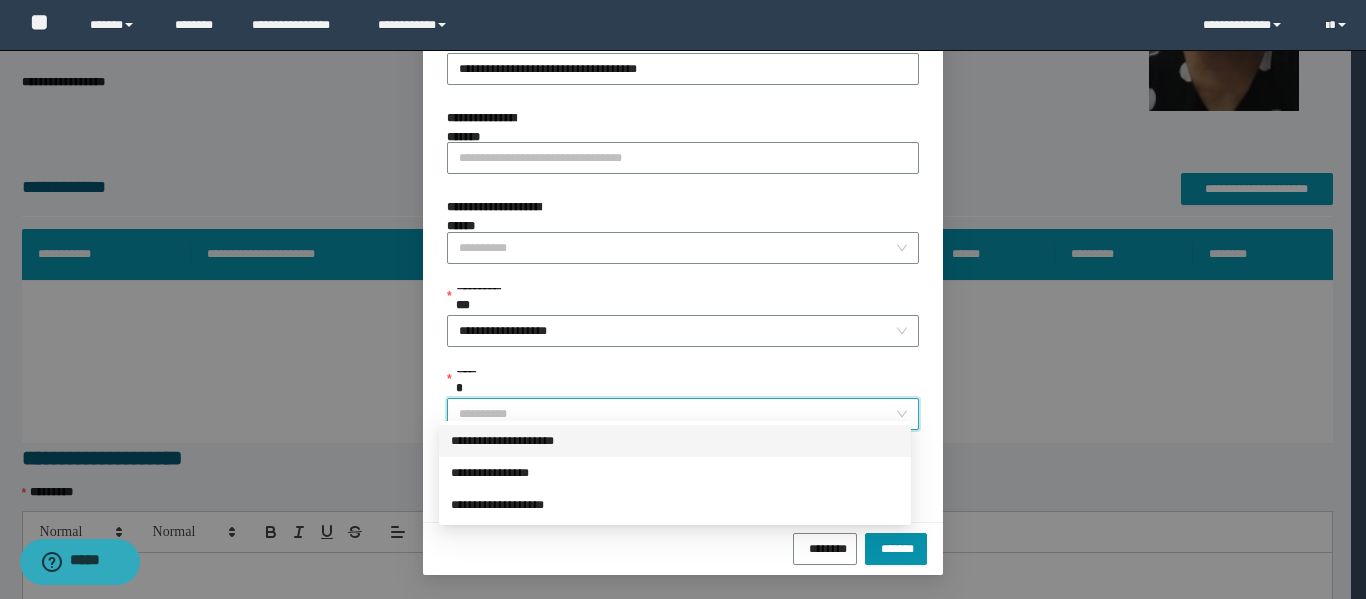 click on "**********" at bounding box center [675, 441] 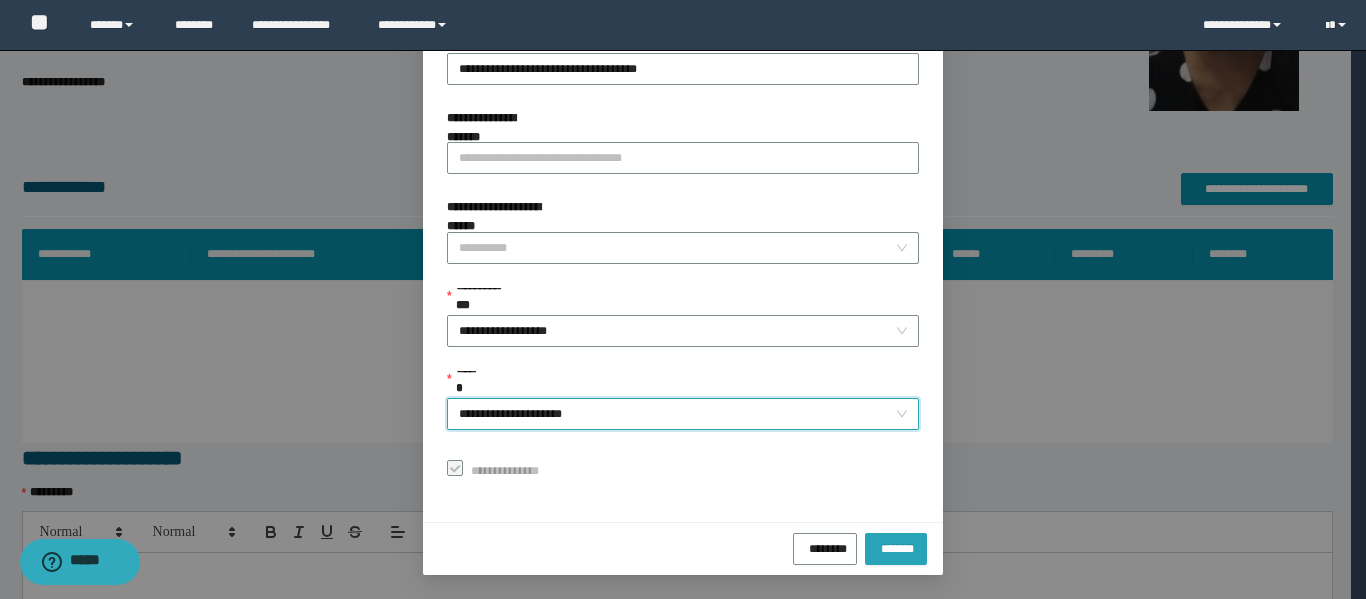 click on "*******" at bounding box center [896, 546] 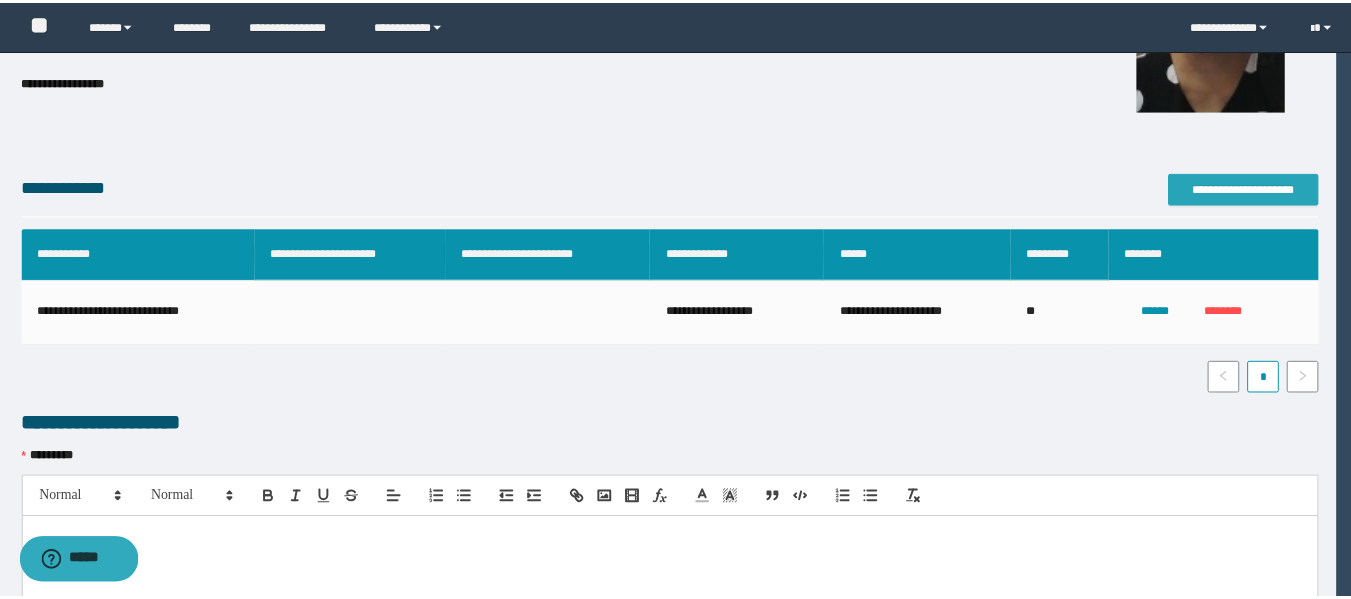scroll, scrollTop: 0, scrollLeft: 0, axis: both 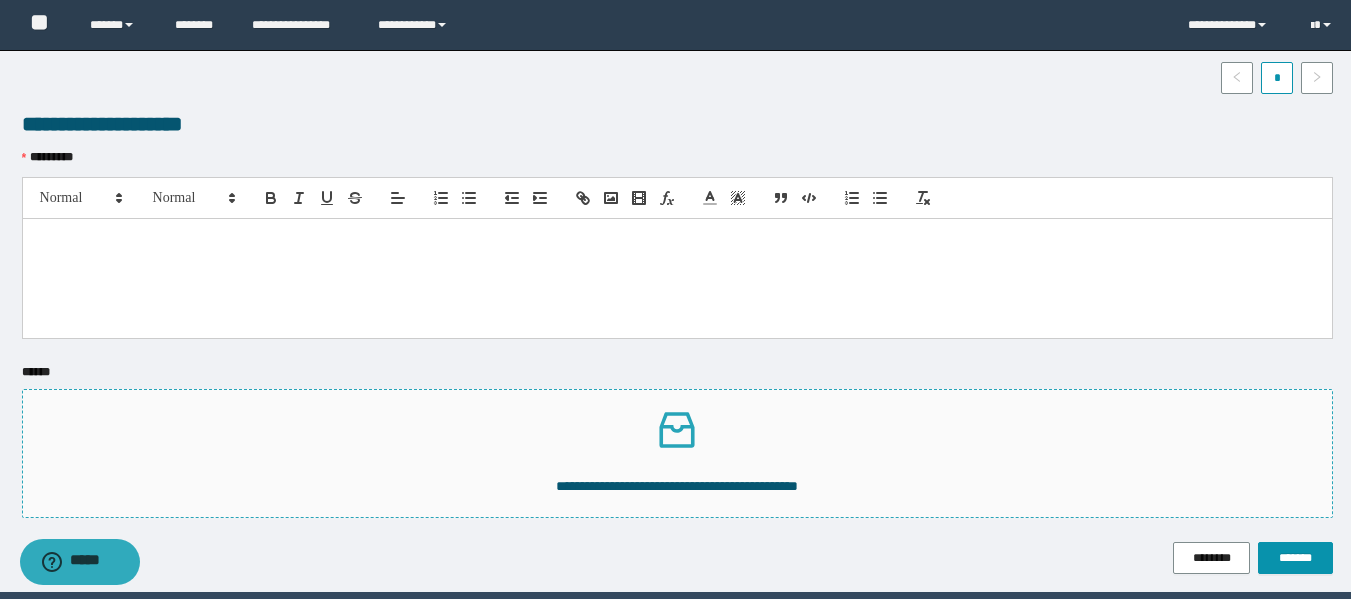 click 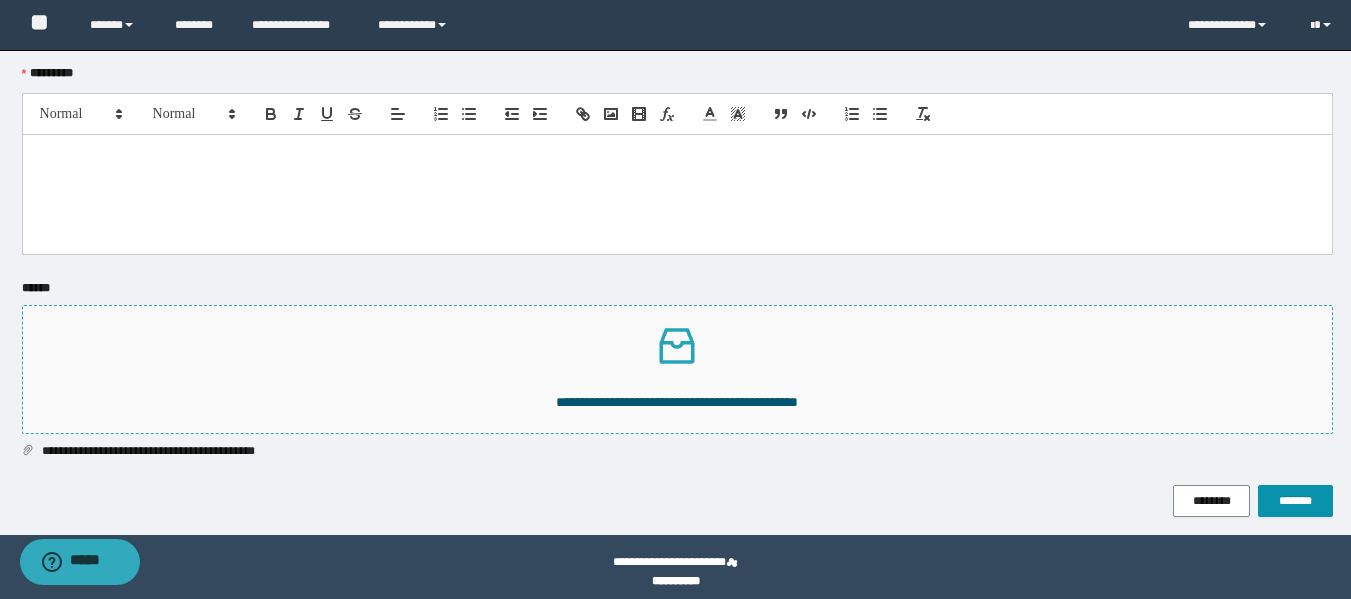 scroll, scrollTop: 596, scrollLeft: 0, axis: vertical 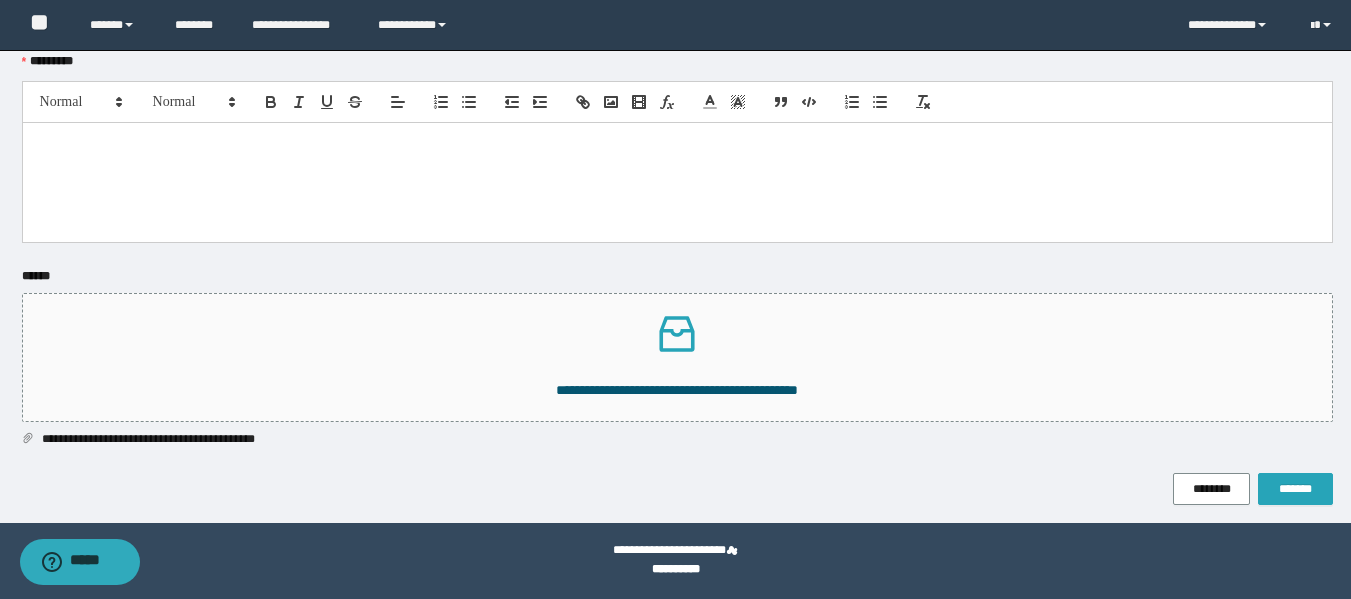 click on "*******" at bounding box center [1295, 489] 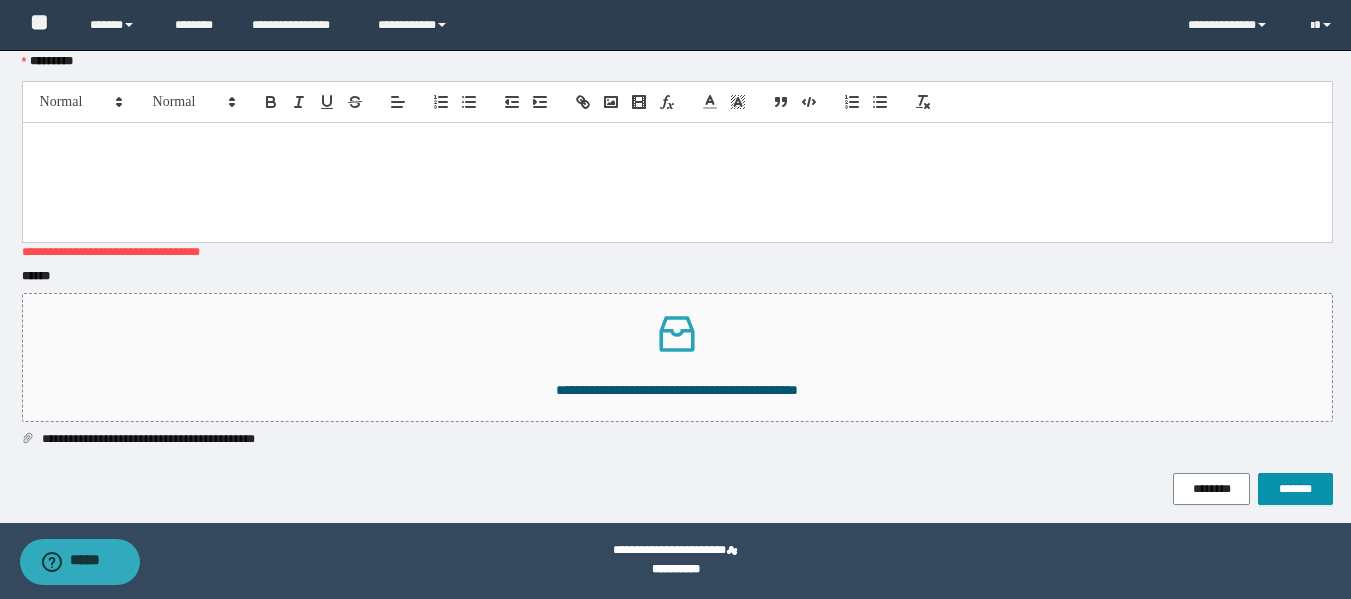 click at bounding box center (677, 182) 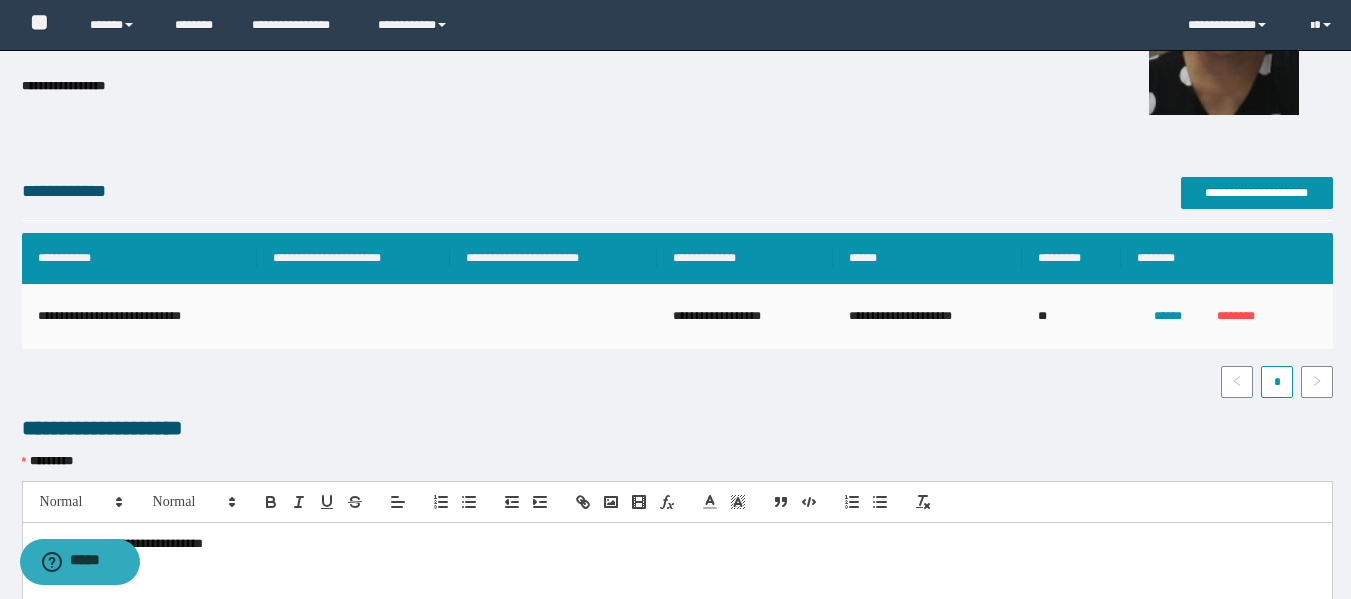 scroll, scrollTop: 596, scrollLeft: 0, axis: vertical 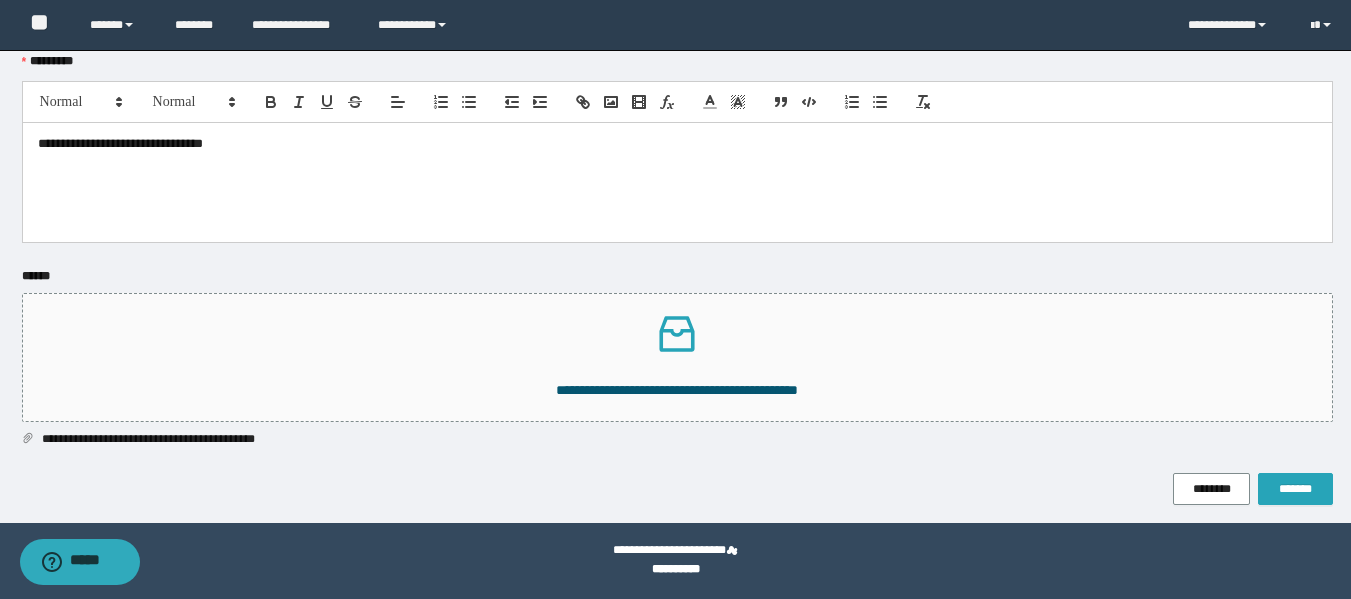click on "*******" at bounding box center (1295, 489) 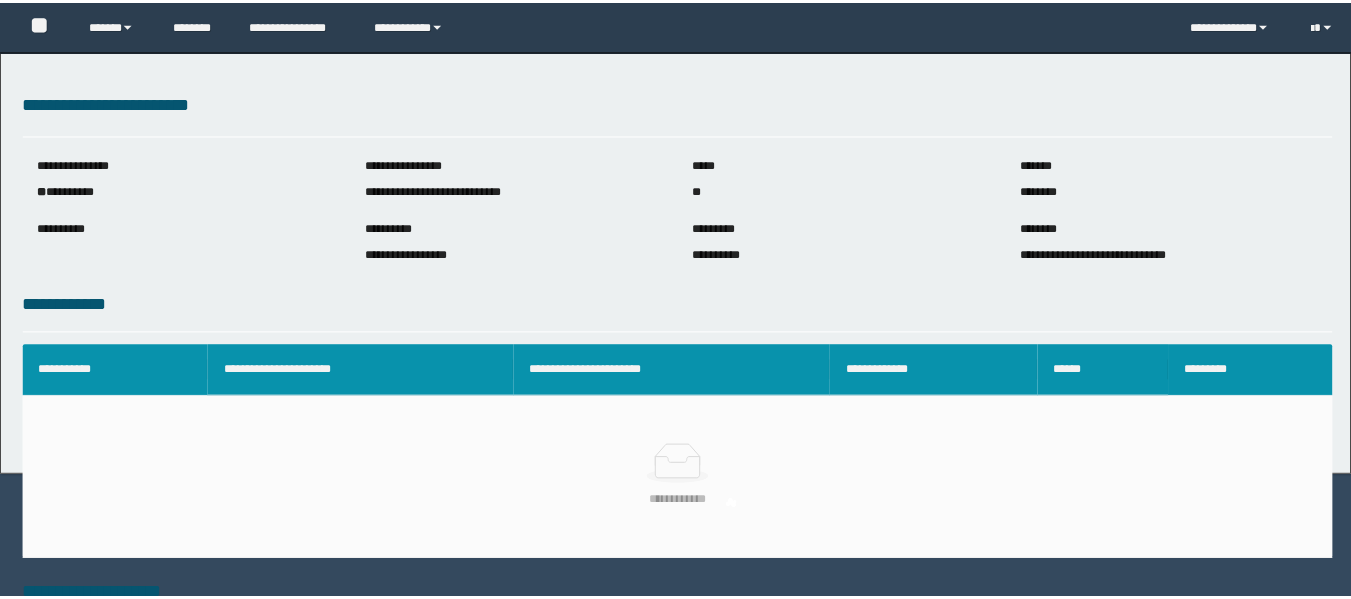 scroll, scrollTop: 0, scrollLeft: 0, axis: both 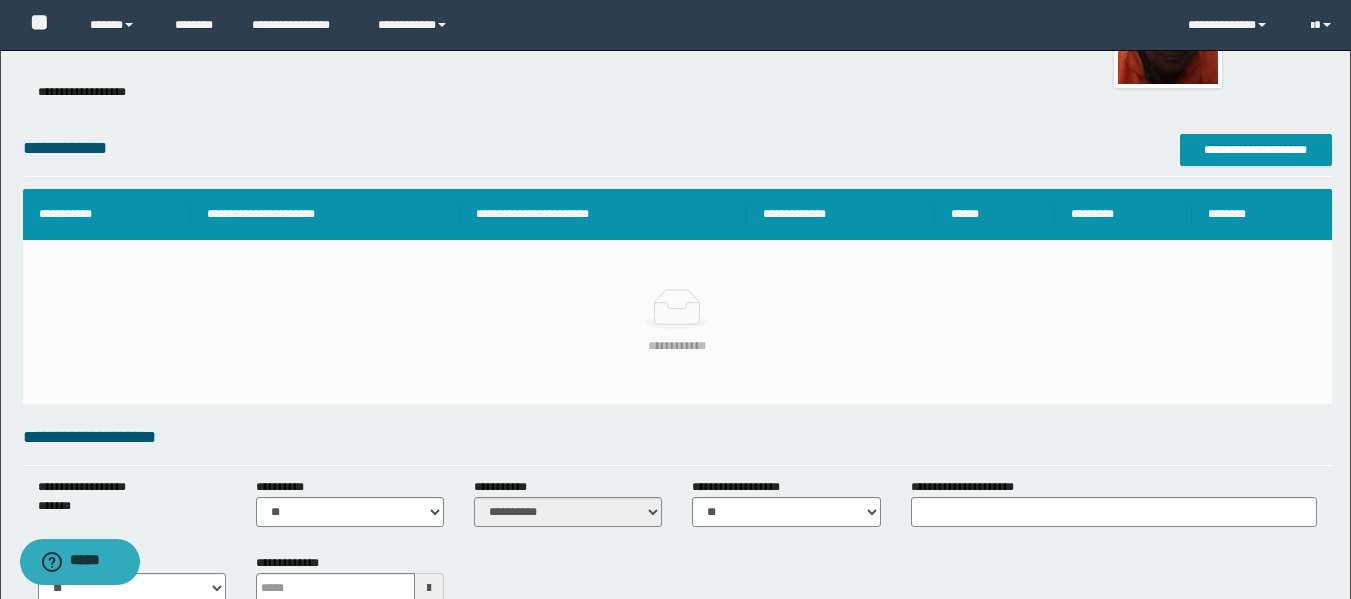 click on "**********" at bounding box center (675, 1287) 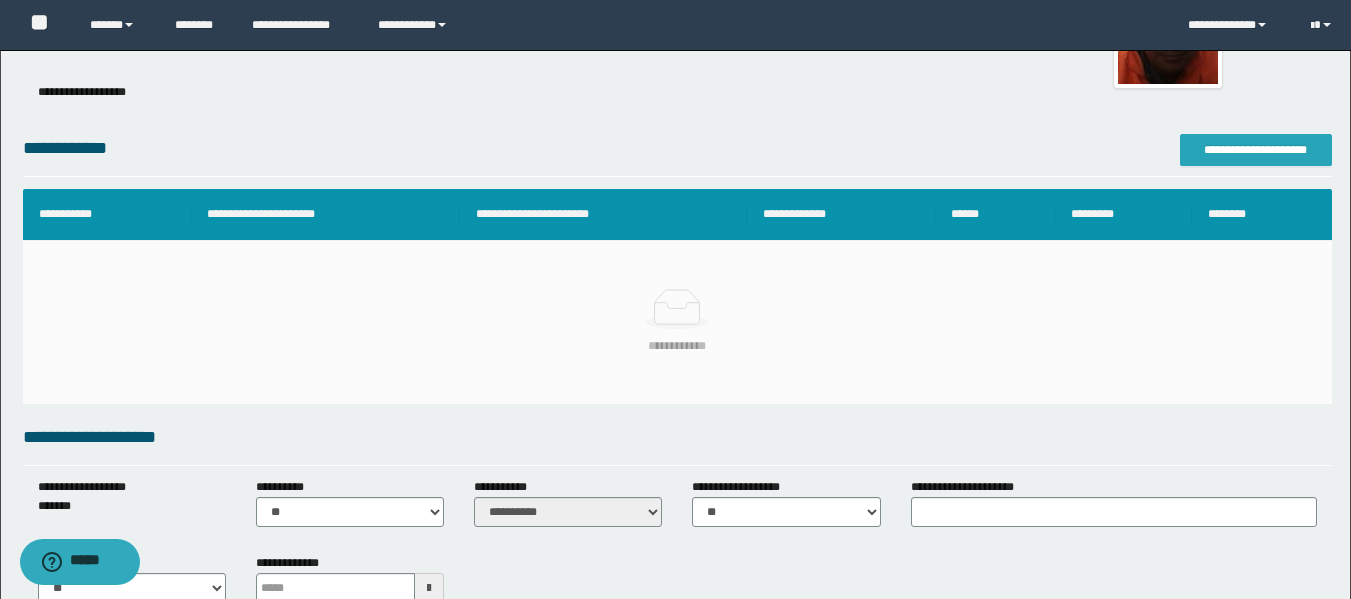 click on "**********" at bounding box center (1256, 150) 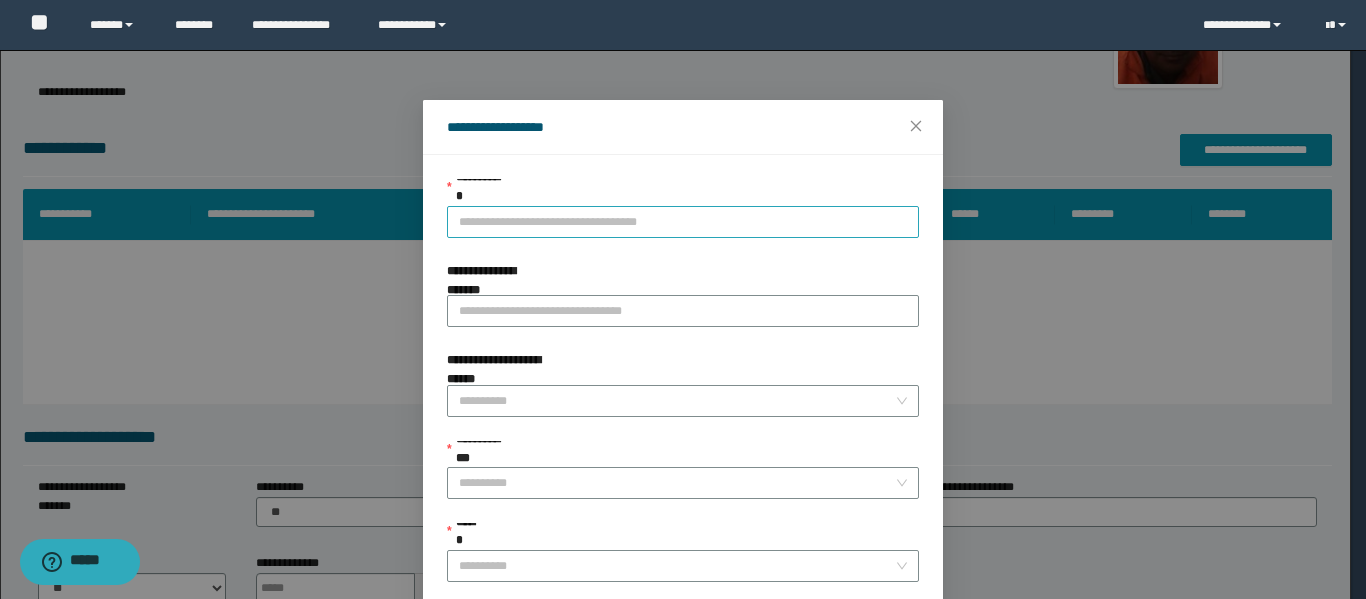 click on "**********" at bounding box center [683, 222] 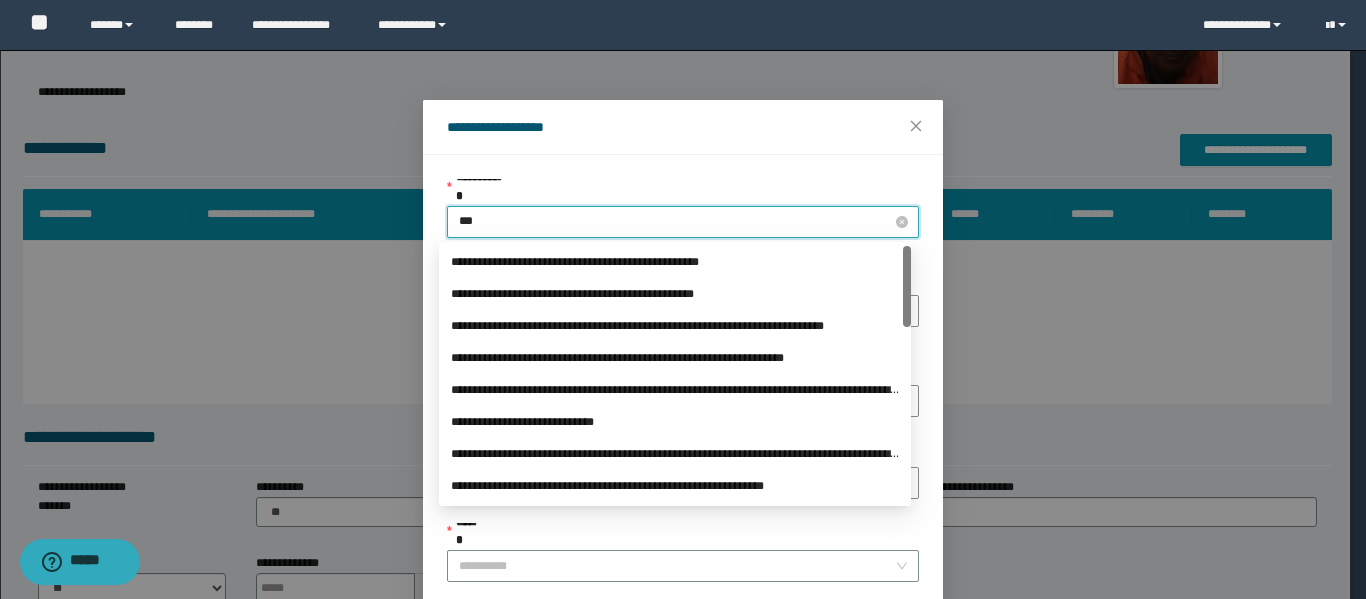 type on "****" 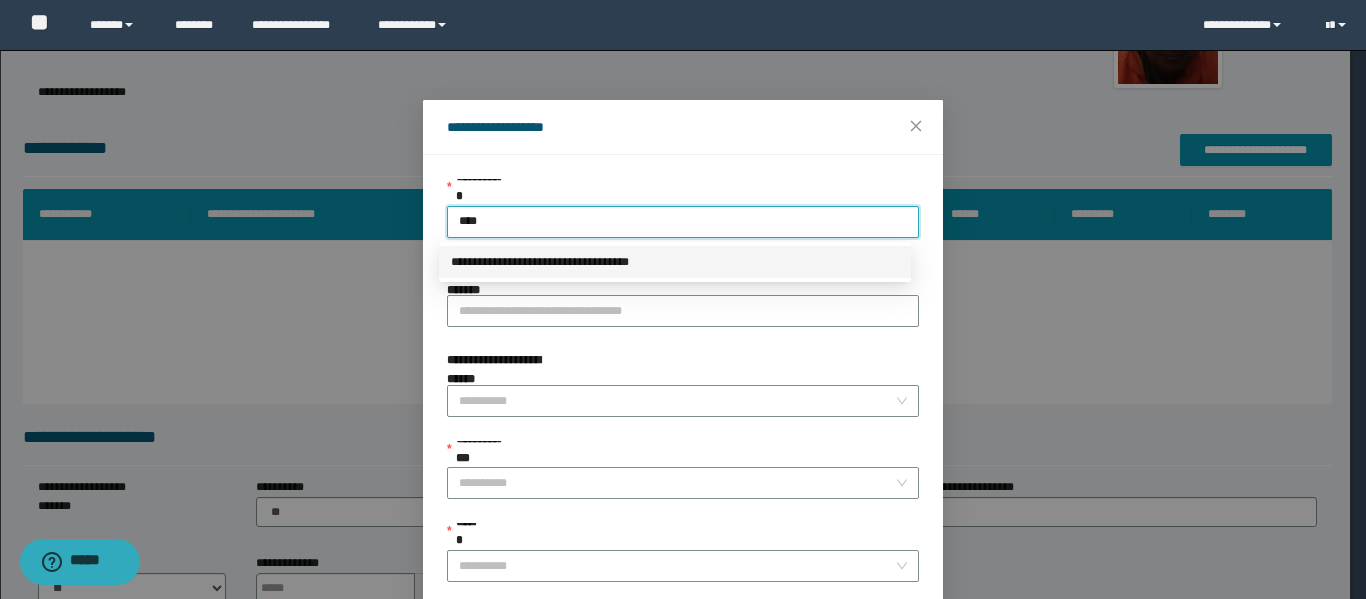 click on "**********" at bounding box center [675, 262] 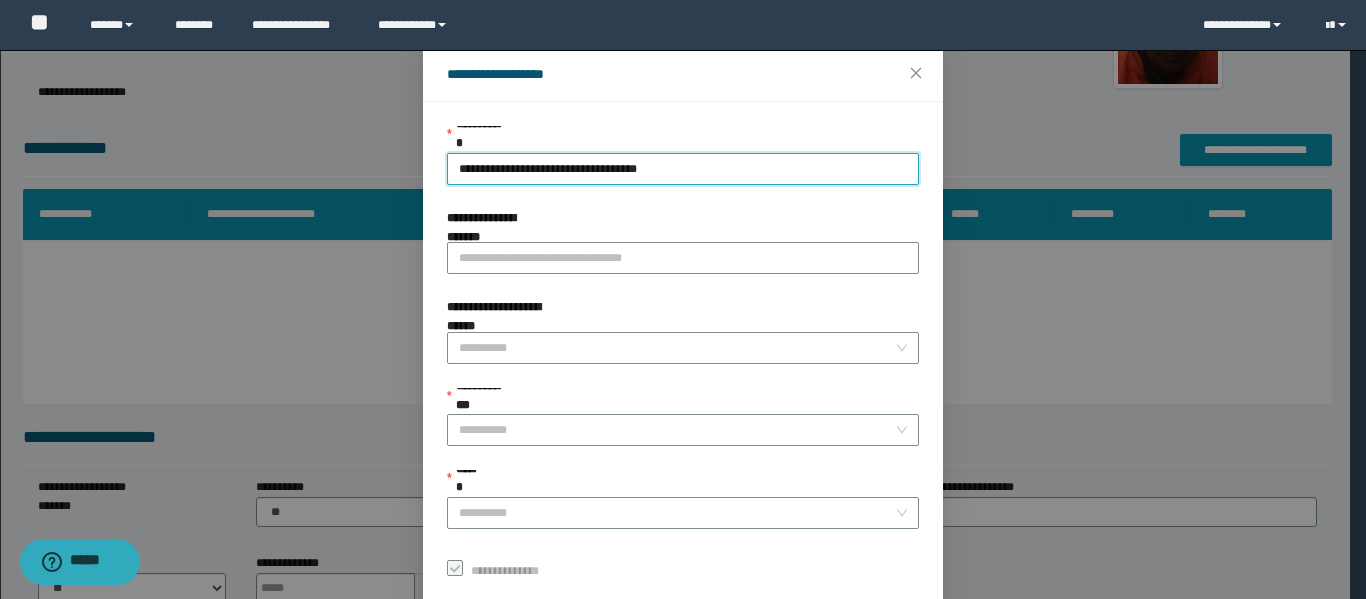 scroll, scrollTop: 100, scrollLeft: 0, axis: vertical 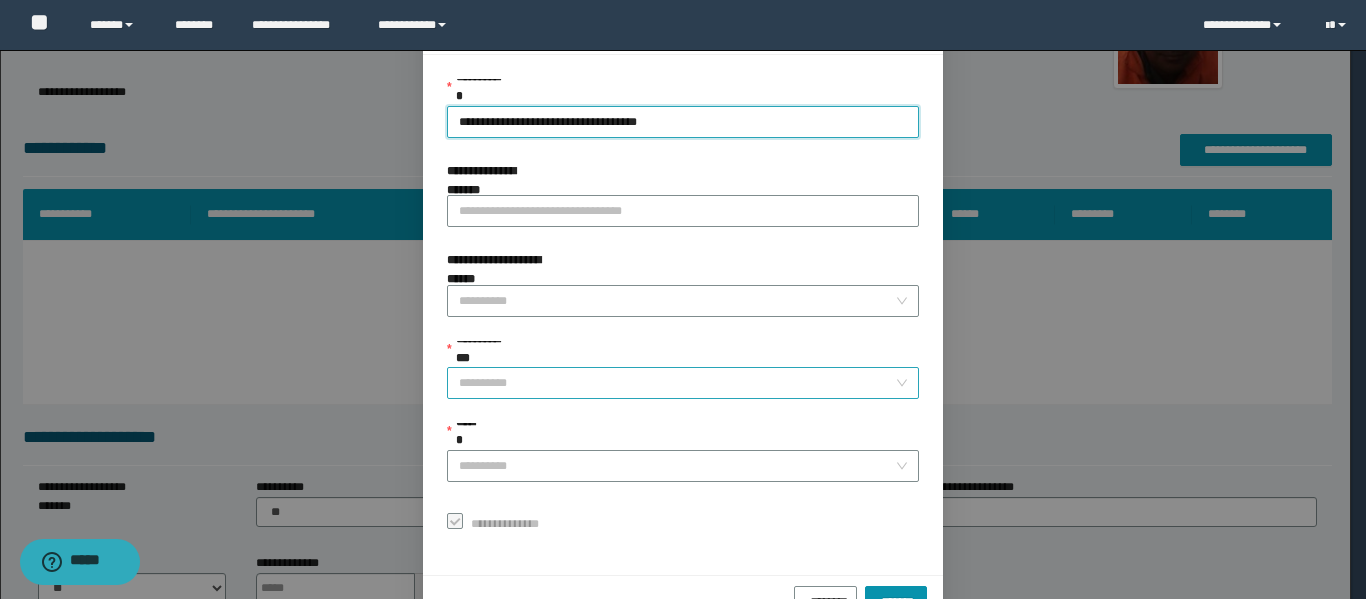 click on "**********" at bounding box center (677, 383) 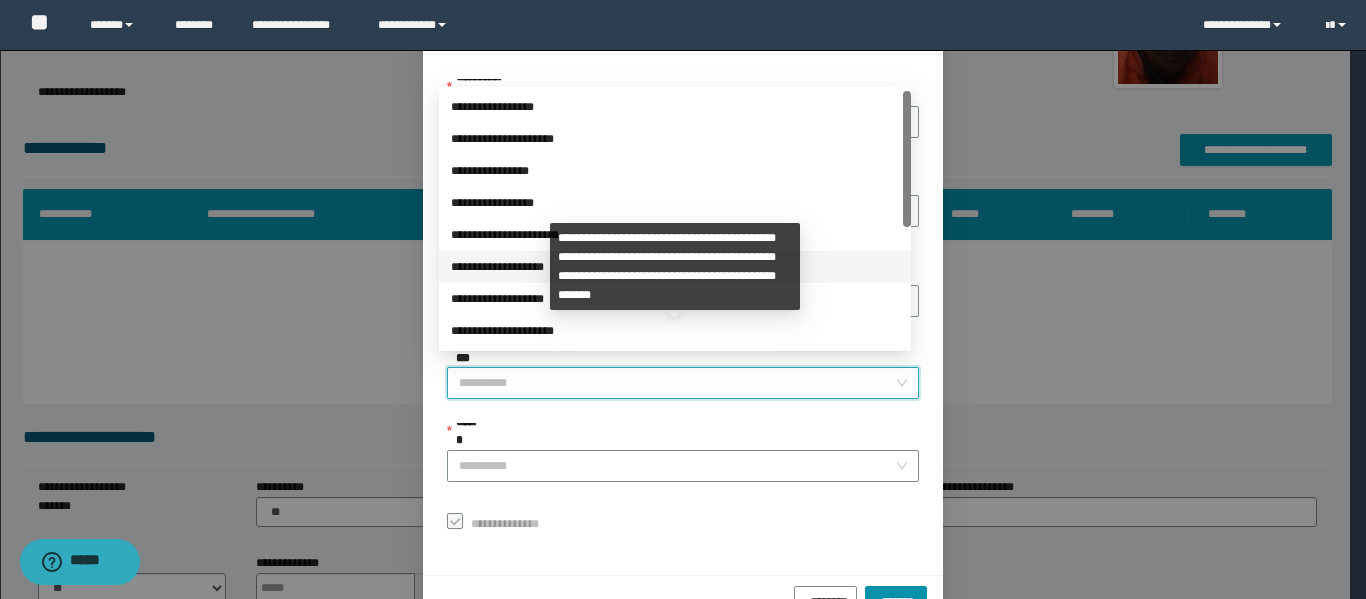 scroll, scrollTop: 224, scrollLeft: 0, axis: vertical 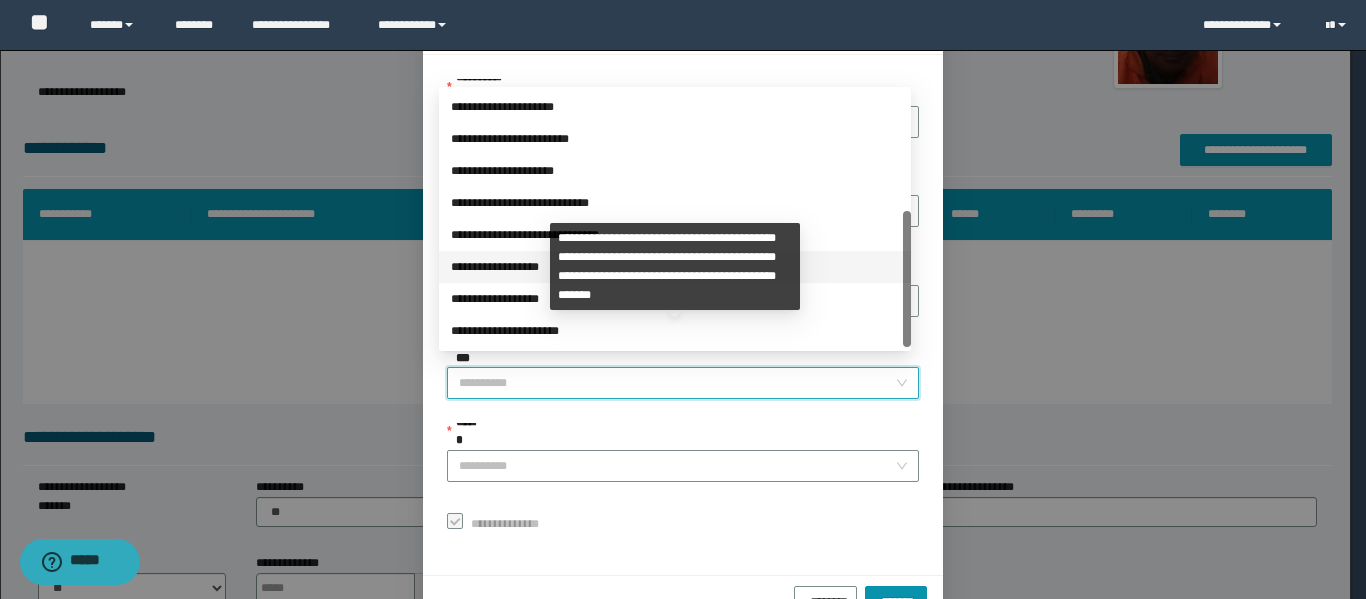 click on "**********" at bounding box center (675, 267) 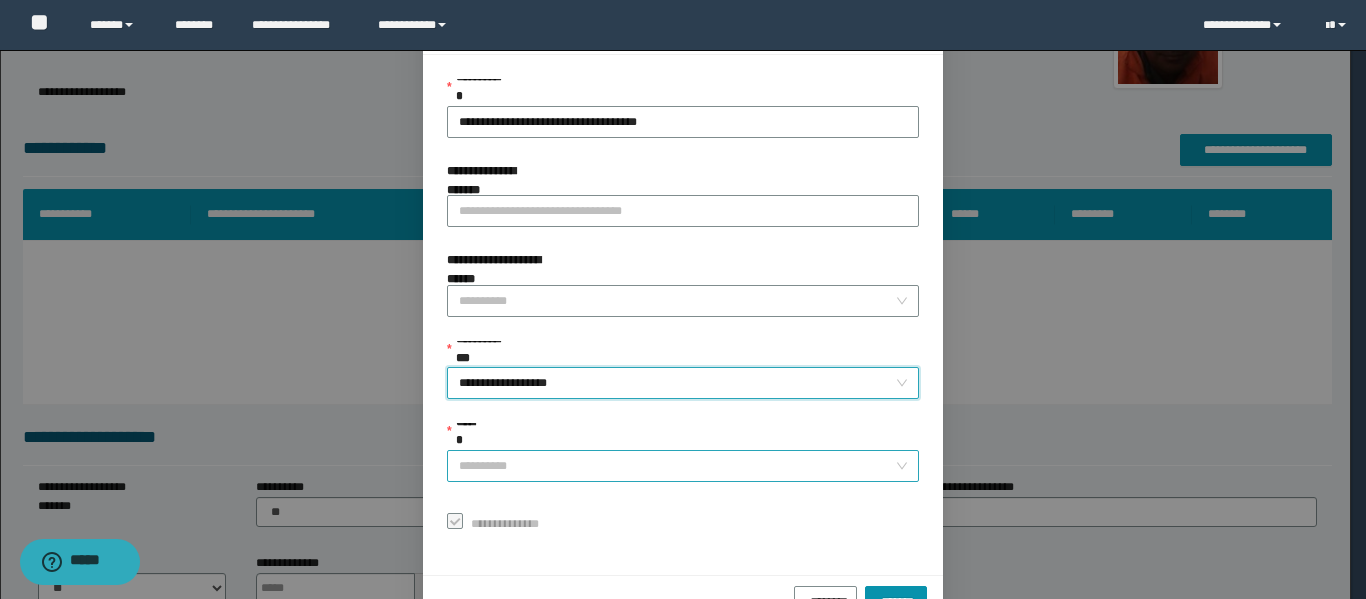 click on "******" at bounding box center [677, 466] 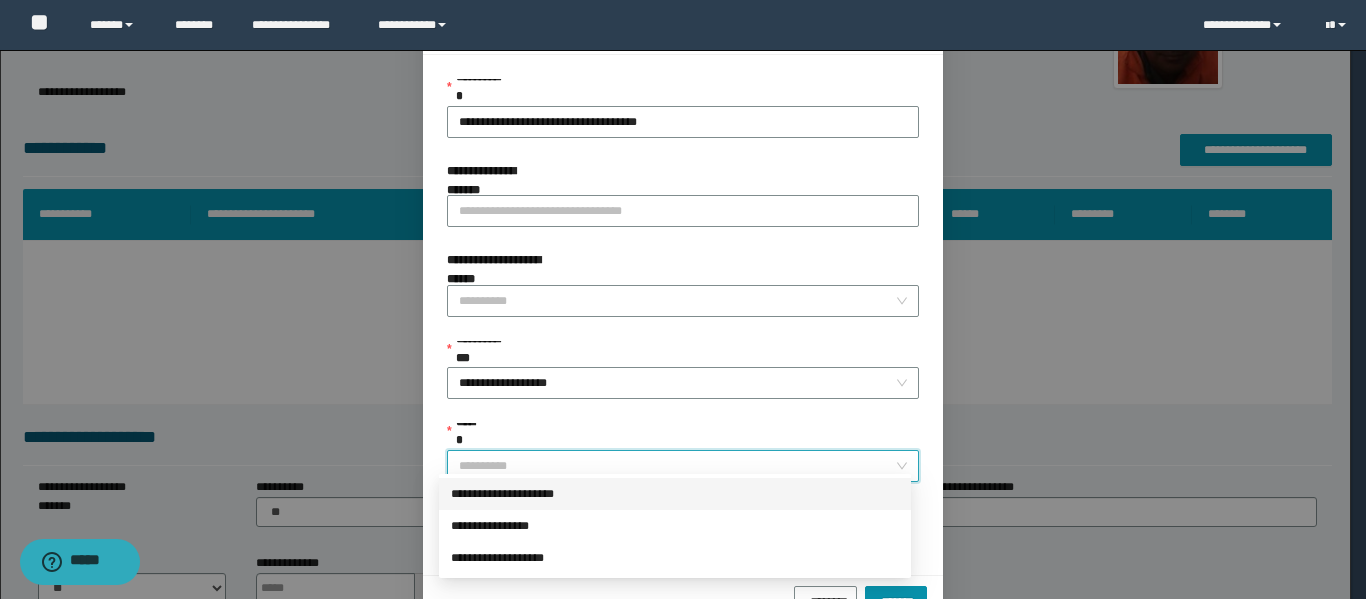 click on "**********" at bounding box center (675, 494) 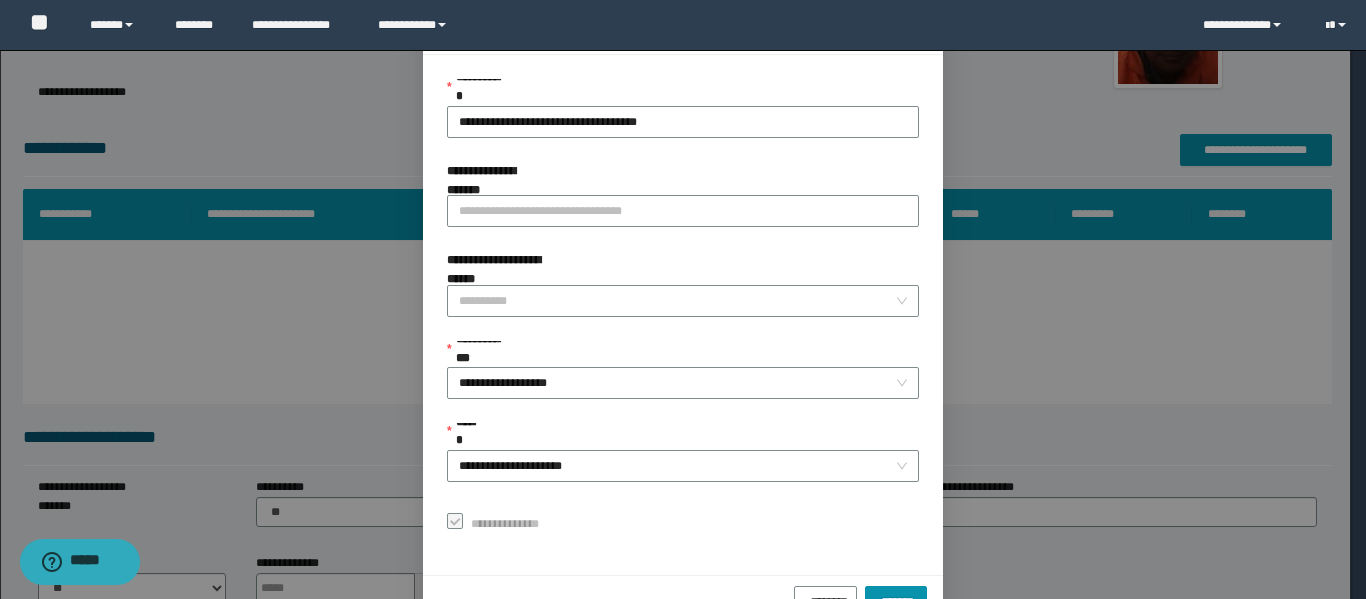 click on "**********" at bounding box center [683, 299] 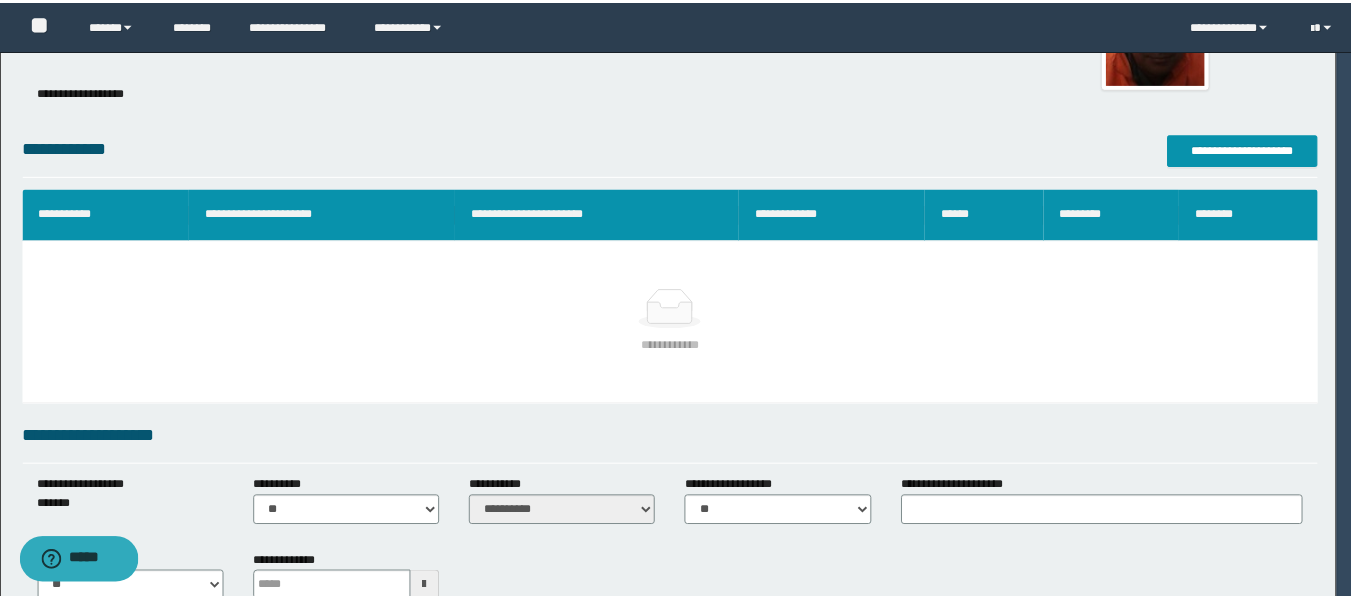 scroll, scrollTop: 53, scrollLeft: 0, axis: vertical 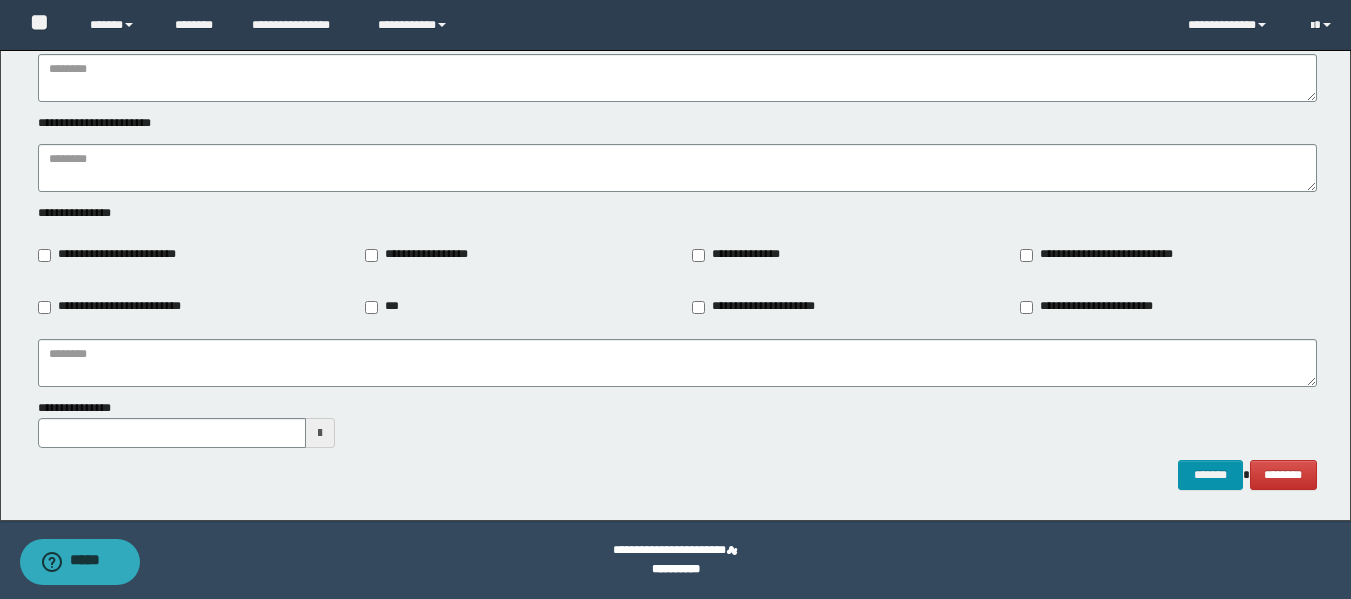 type 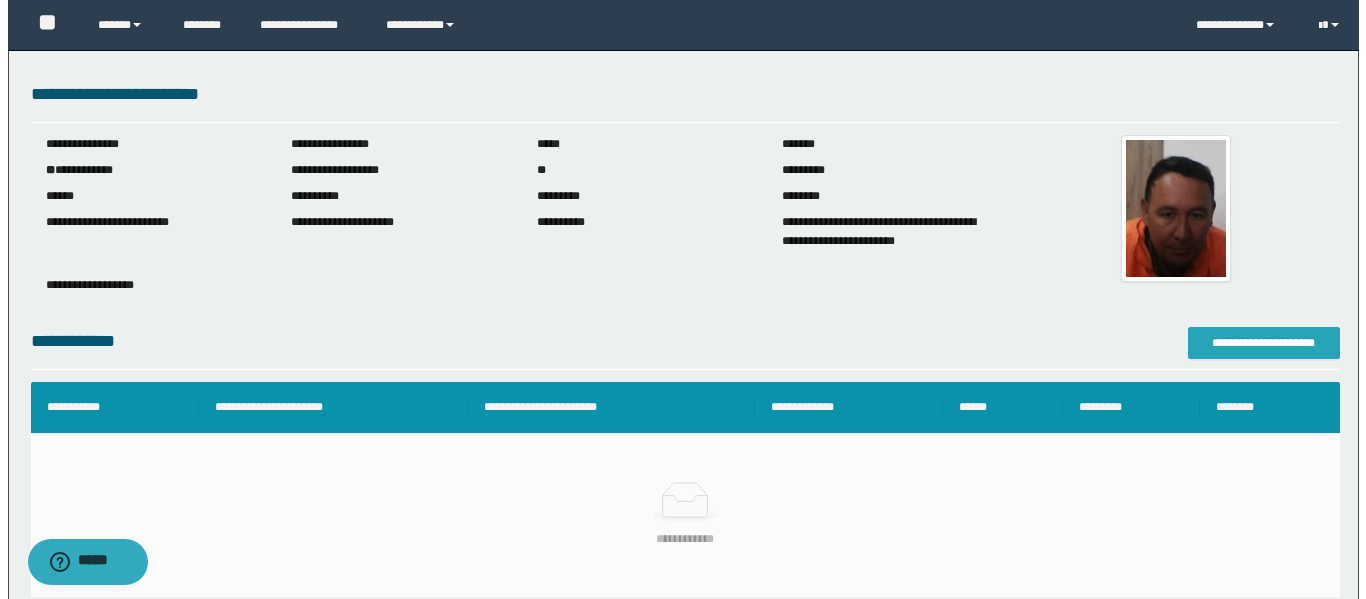 scroll, scrollTop: 0, scrollLeft: 0, axis: both 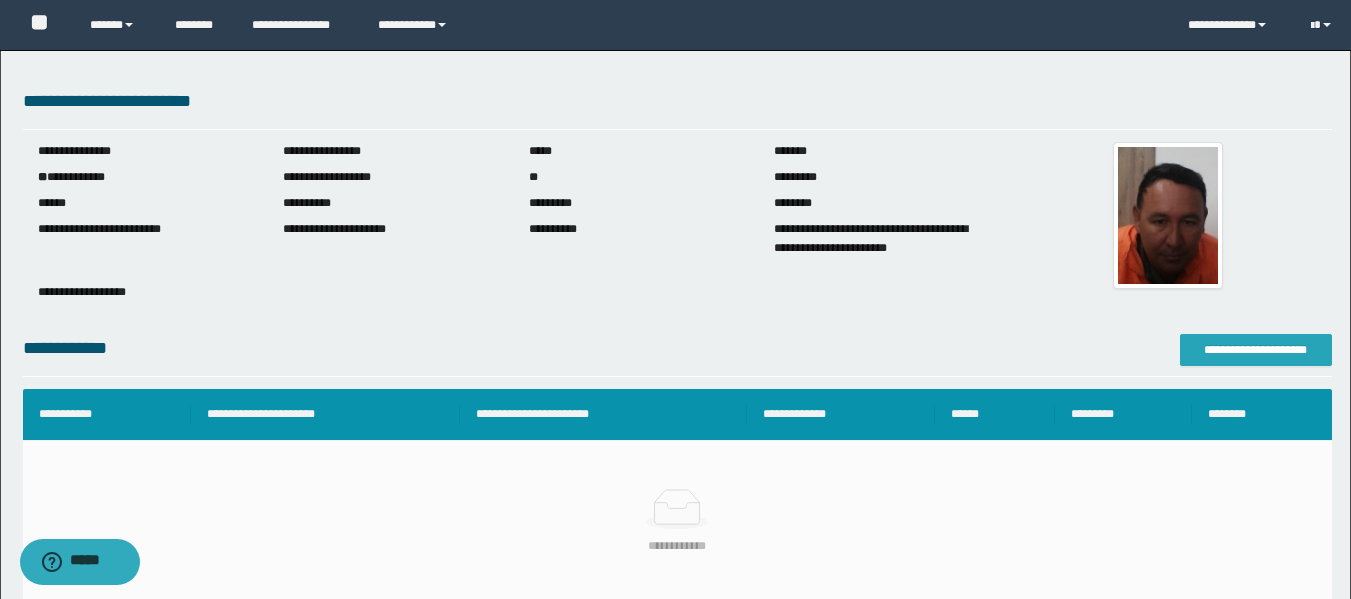 click on "**********" at bounding box center (1256, 350) 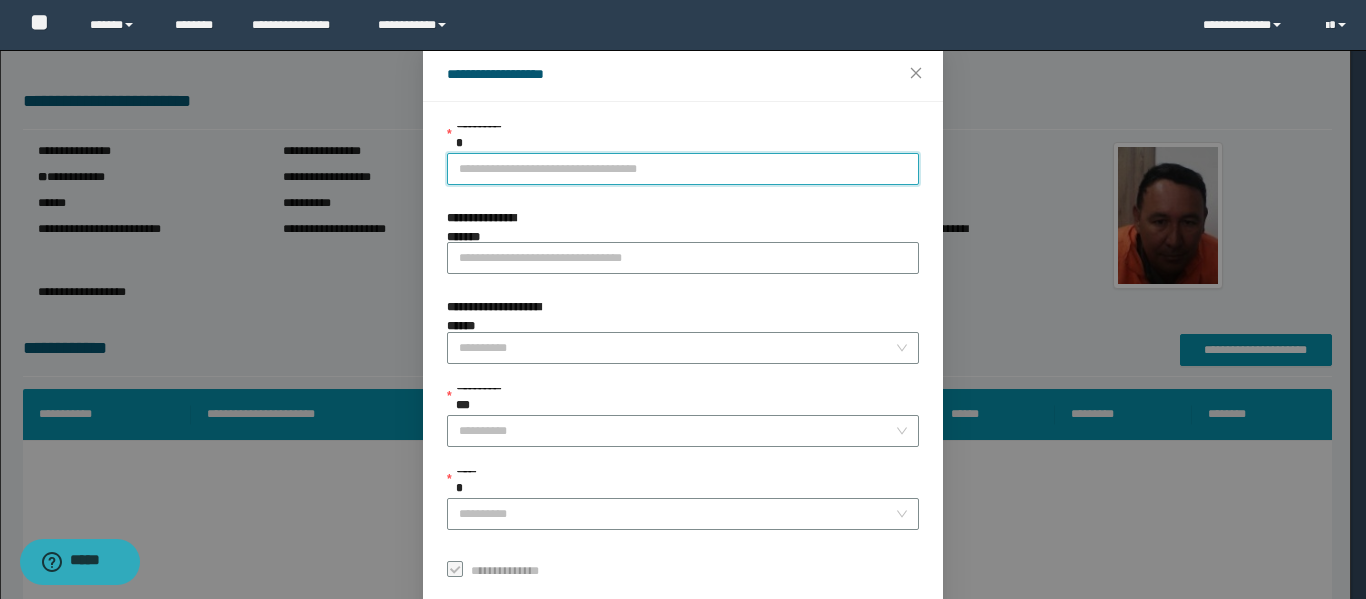 click on "**********" at bounding box center (683, 169) 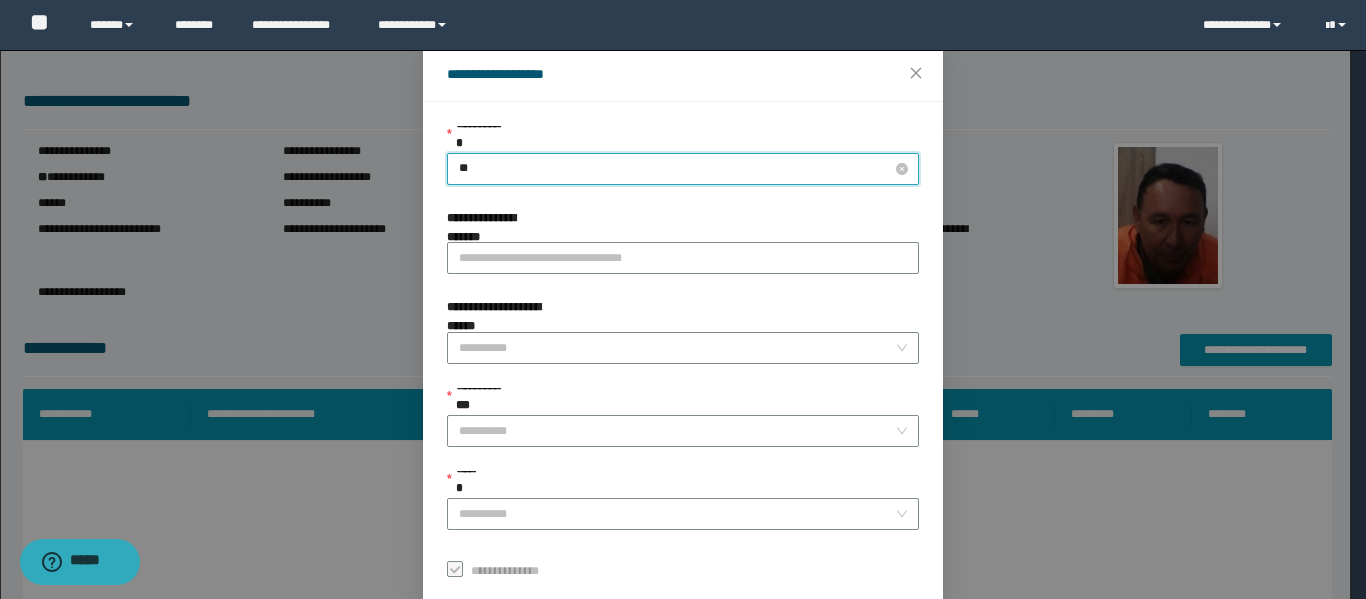 type on "***" 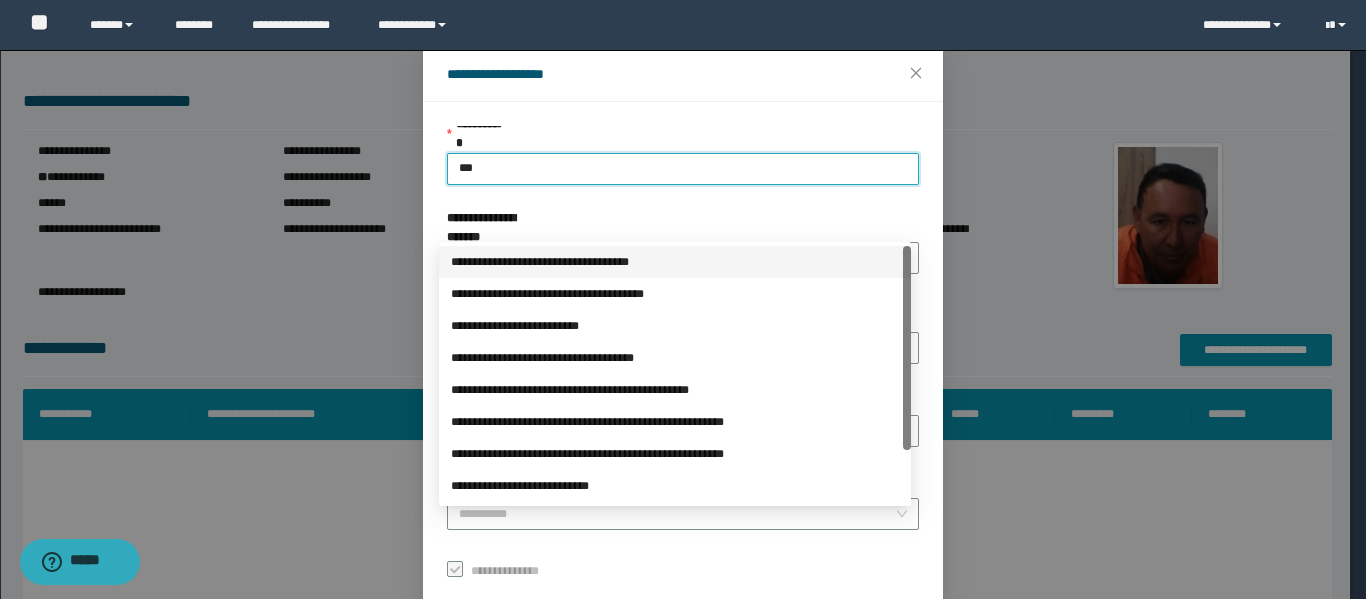 click on "**********" at bounding box center [675, 262] 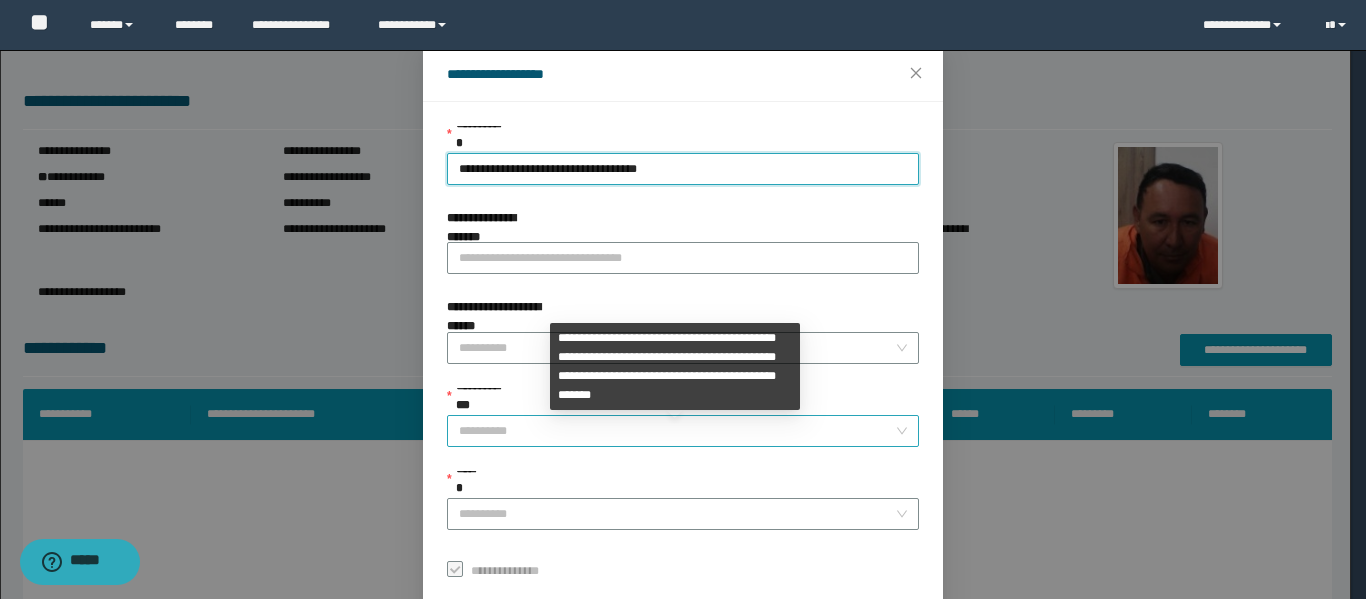 click on "**********" at bounding box center (677, 431) 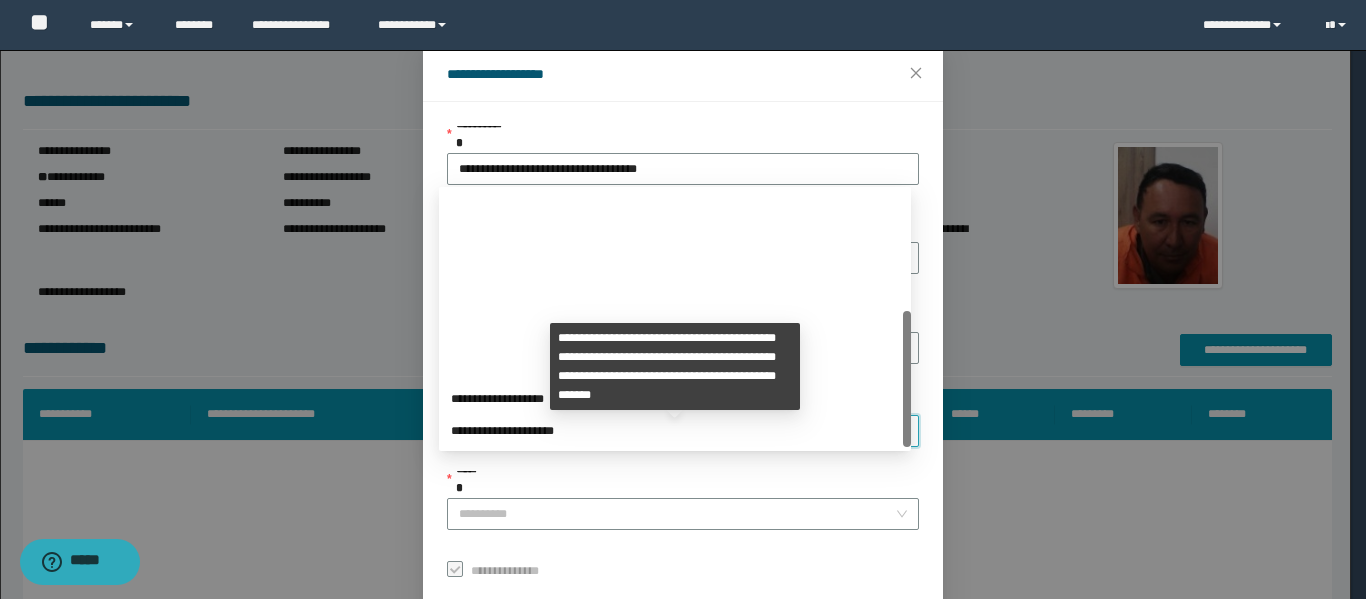 scroll, scrollTop: 224, scrollLeft: 0, axis: vertical 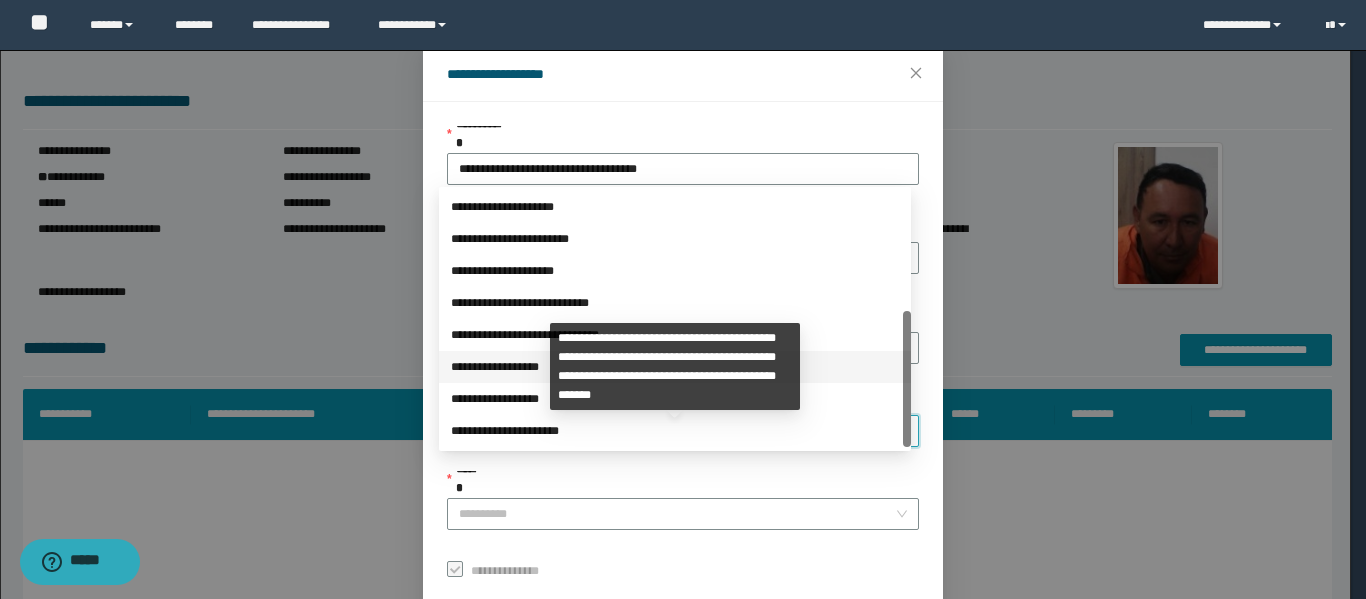 click on "**********" at bounding box center (675, 367) 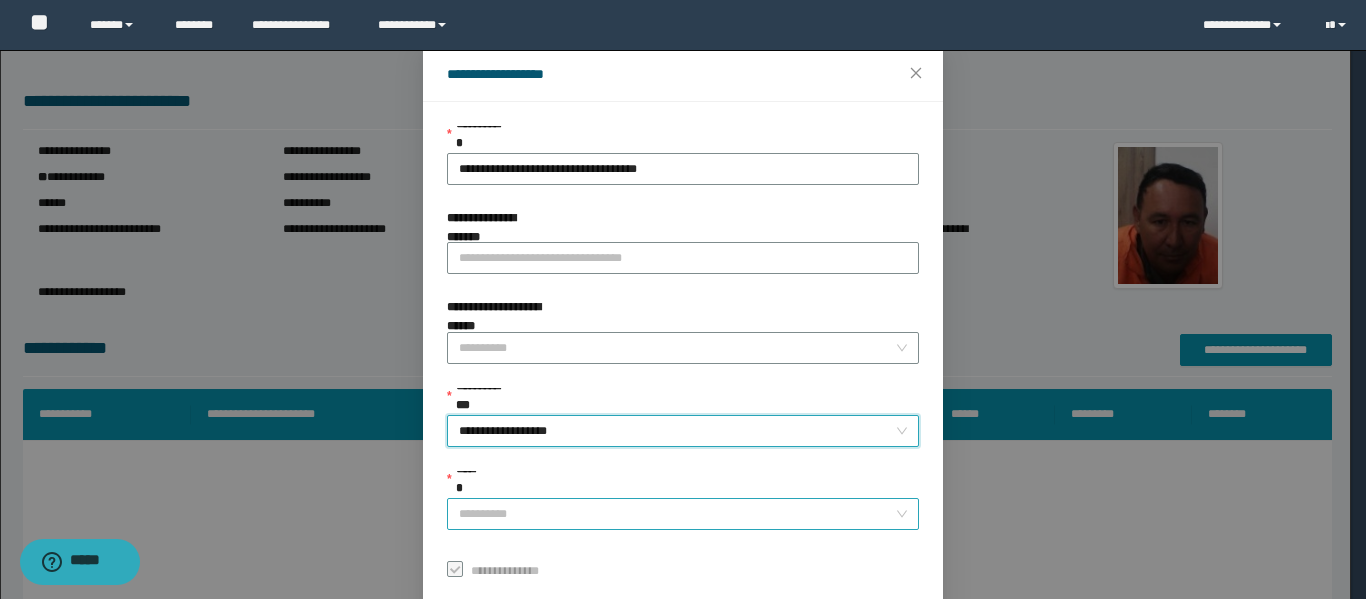 click on "******" at bounding box center [677, 514] 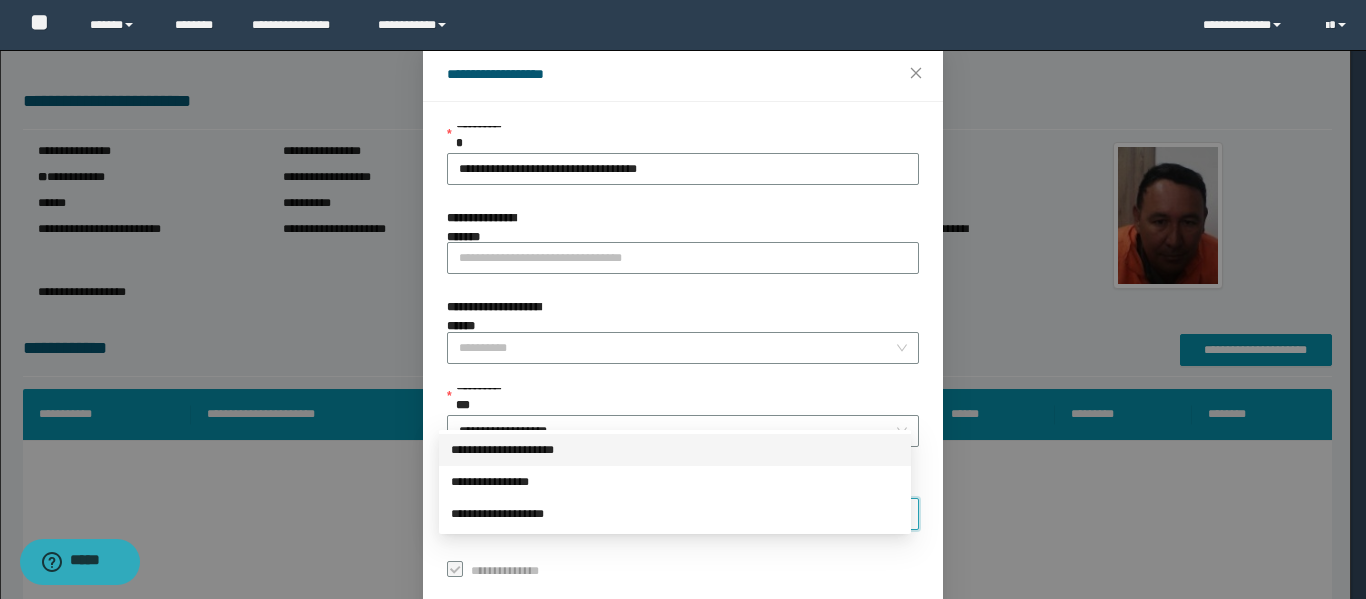 click on "**********" at bounding box center [675, 450] 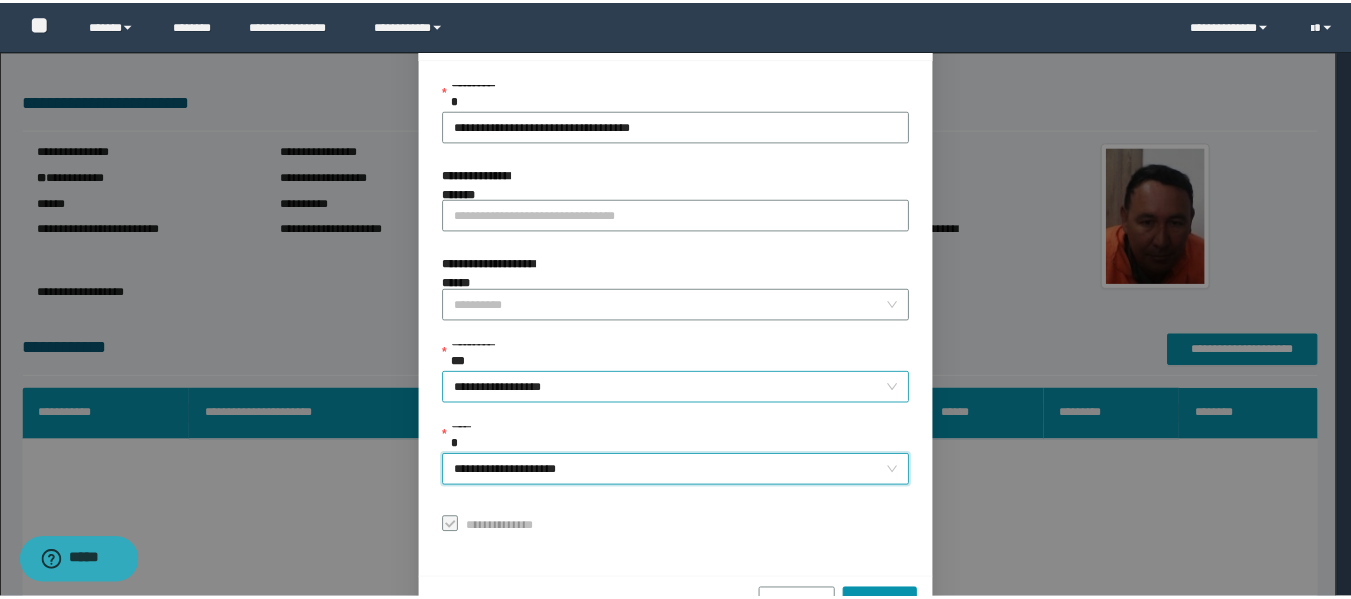 scroll, scrollTop: 153, scrollLeft: 0, axis: vertical 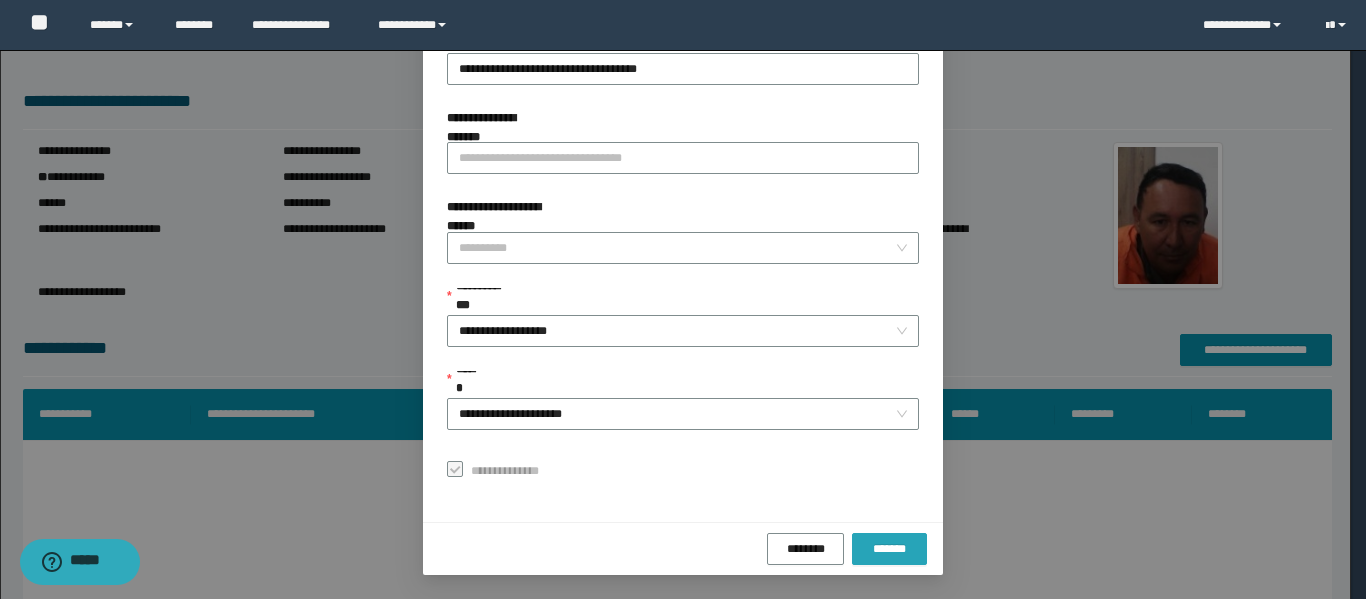 click on "*******" at bounding box center [889, 549] 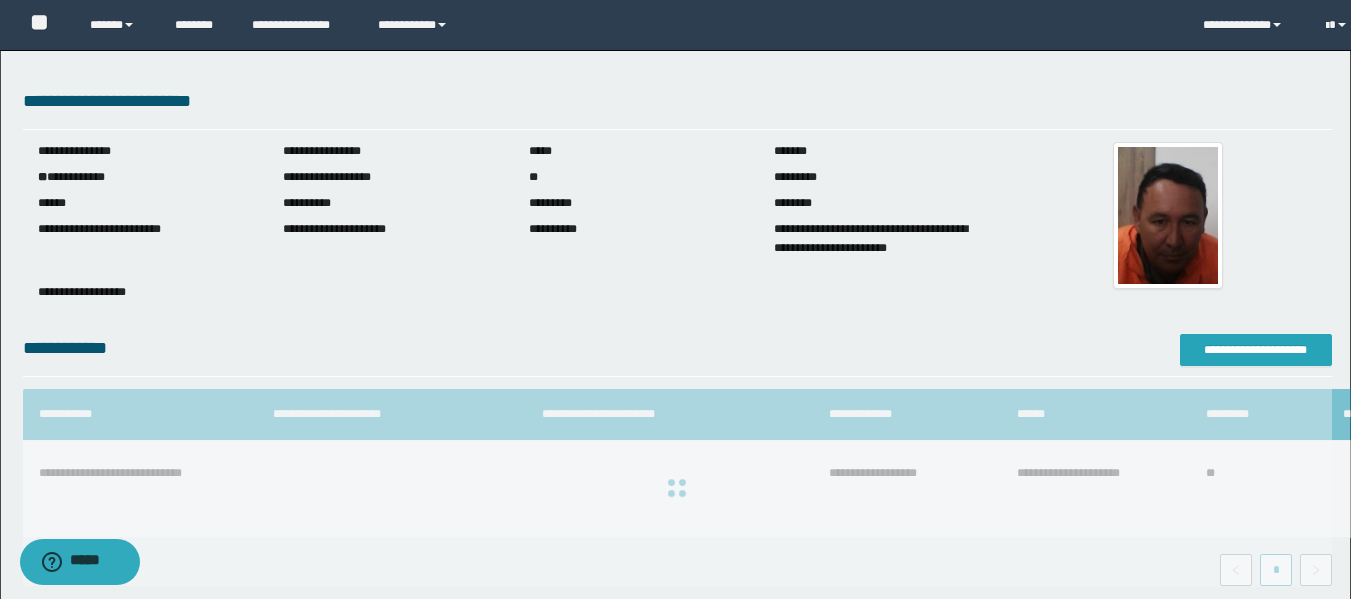 scroll, scrollTop: 0, scrollLeft: 0, axis: both 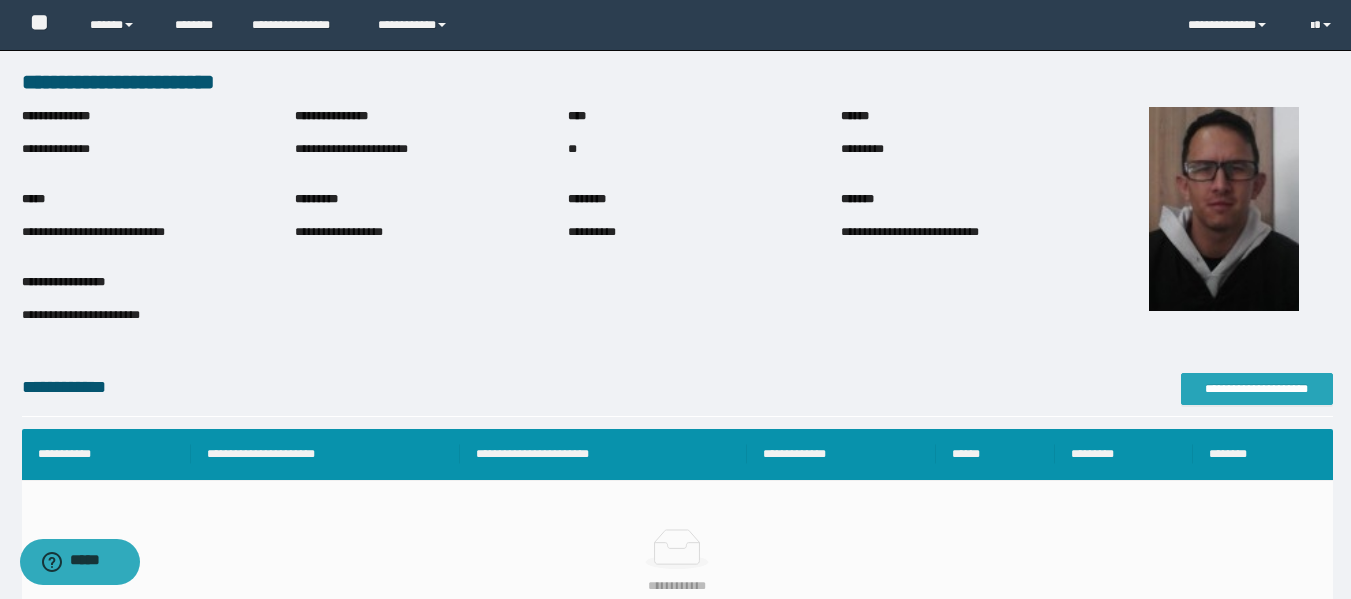 click on "**********" at bounding box center [1257, 389] 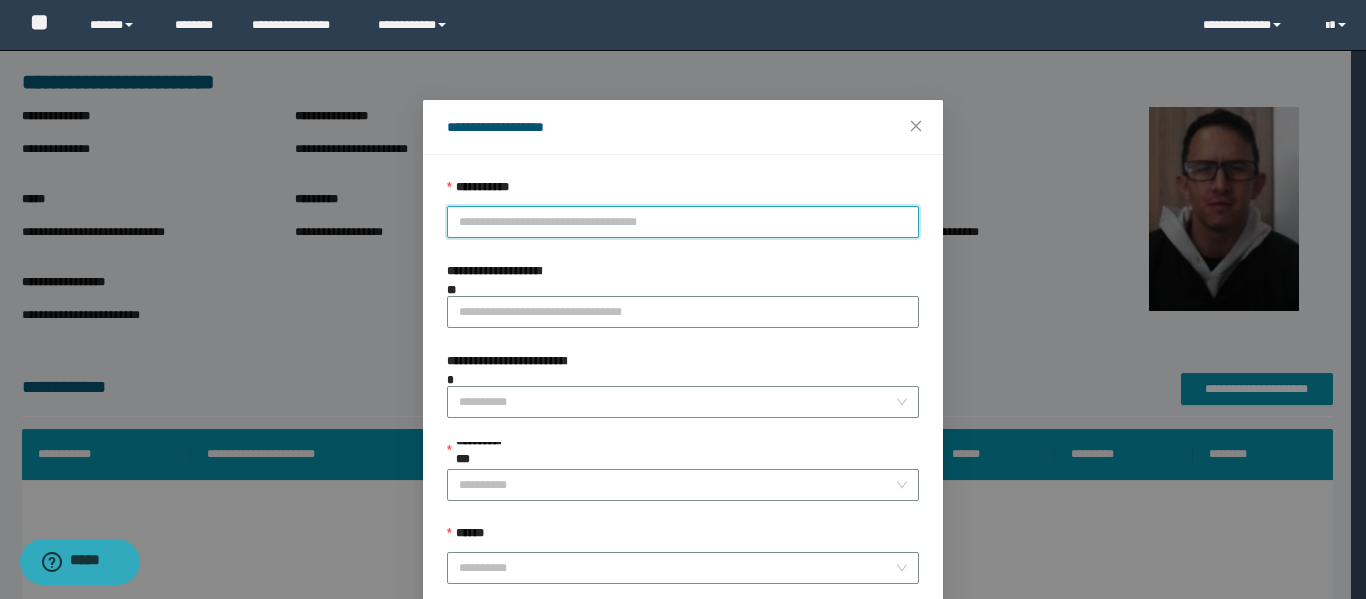 click on "**********" at bounding box center [683, 222] 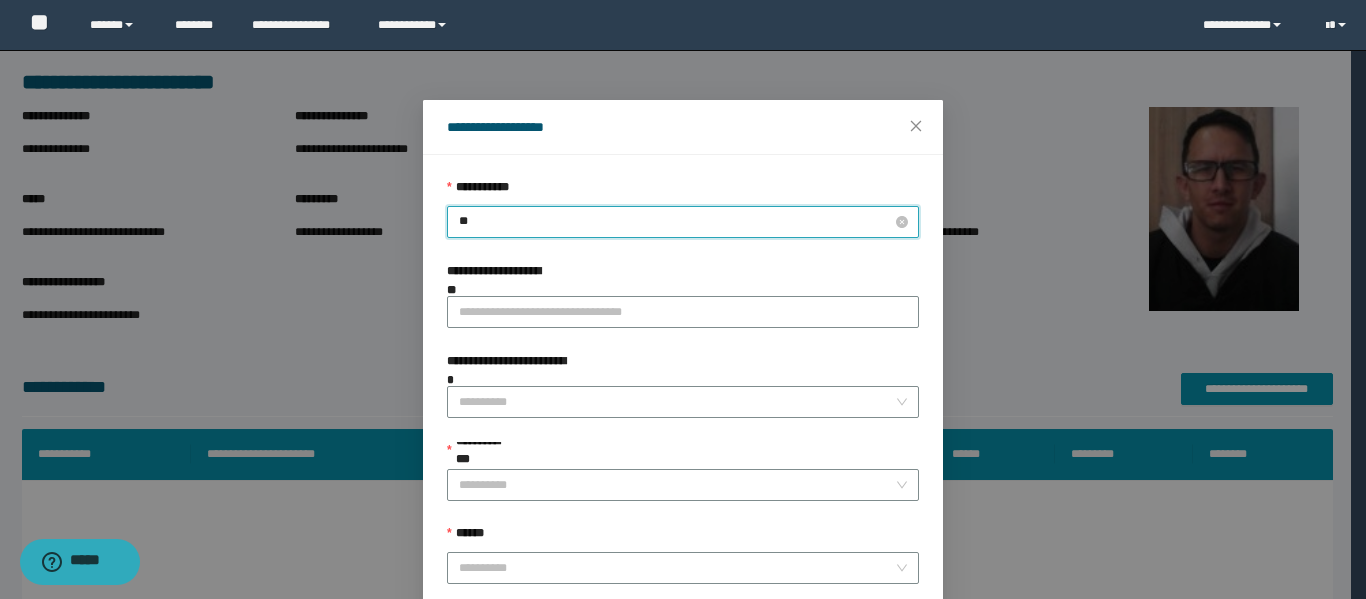 type on "***" 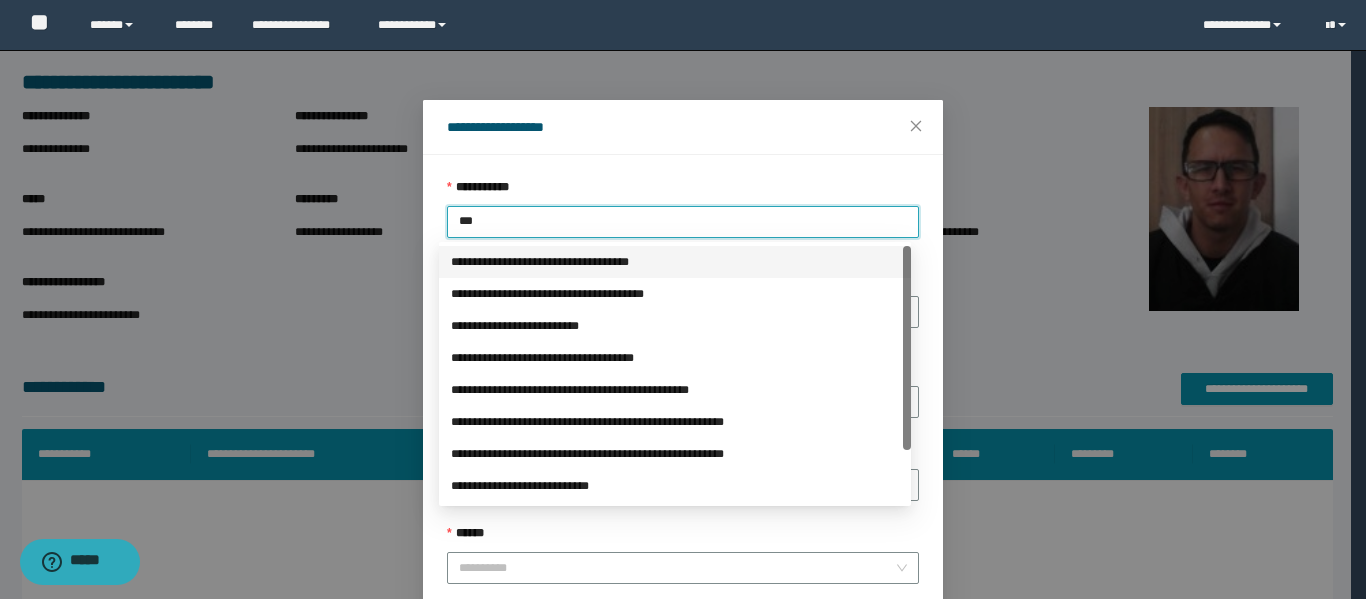 click on "**********" at bounding box center [675, 262] 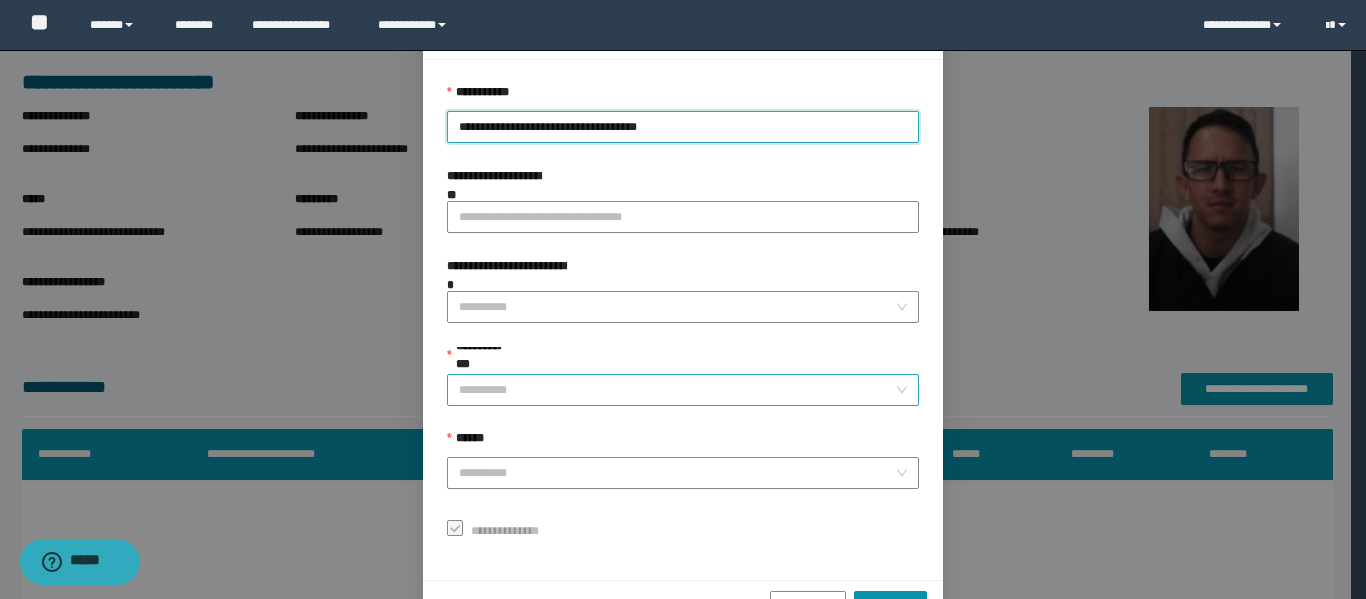 scroll, scrollTop: 153, scrollLeft: 0, axis: vertical 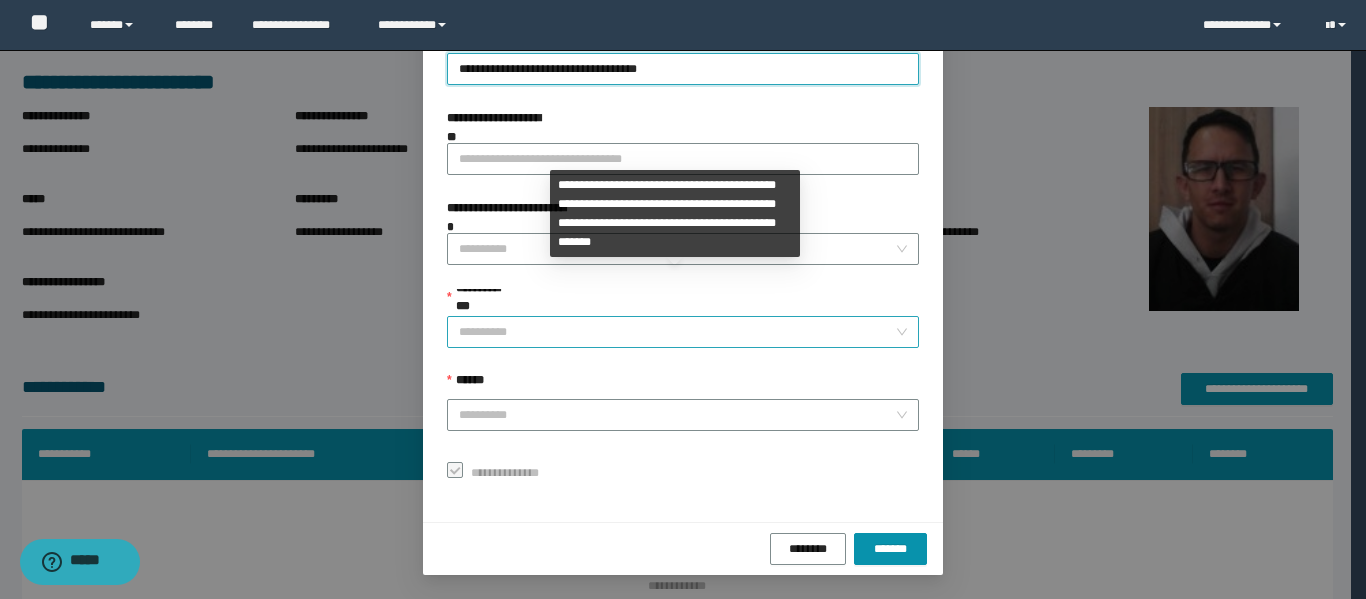 drag, startPoint x: 484, startPoint y: 300, endPoint x: 479, endPoint y: 310, distance: 11.18034 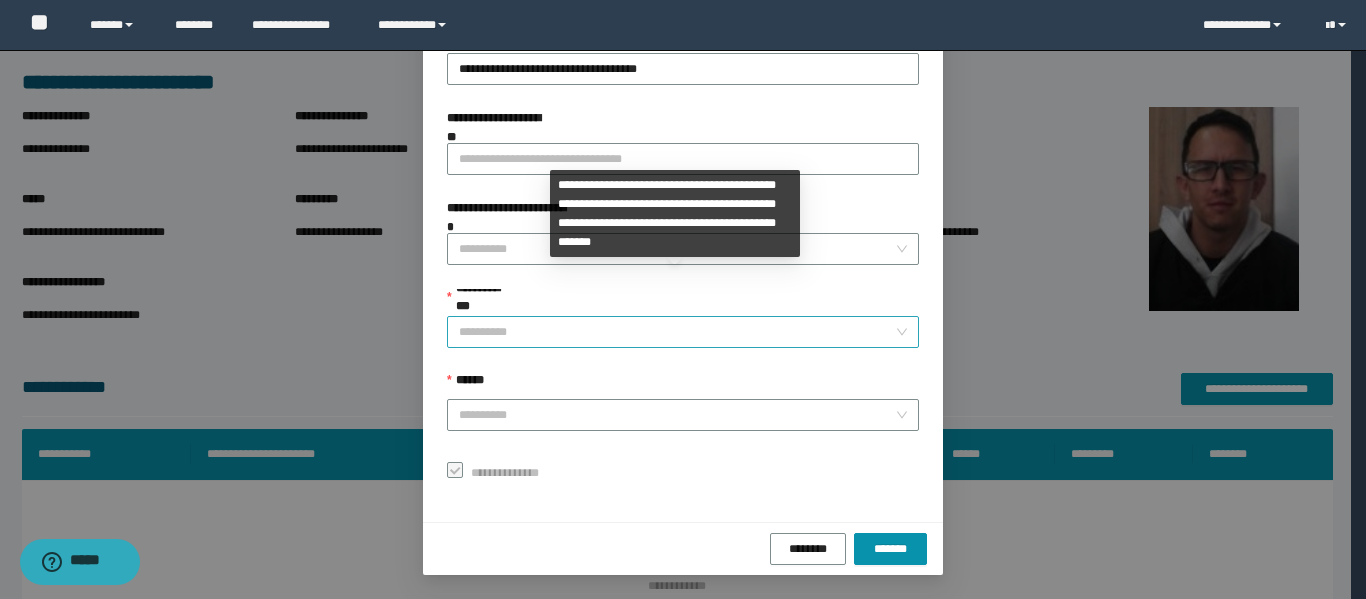 click on "**********" at bounding box center [677, 332] 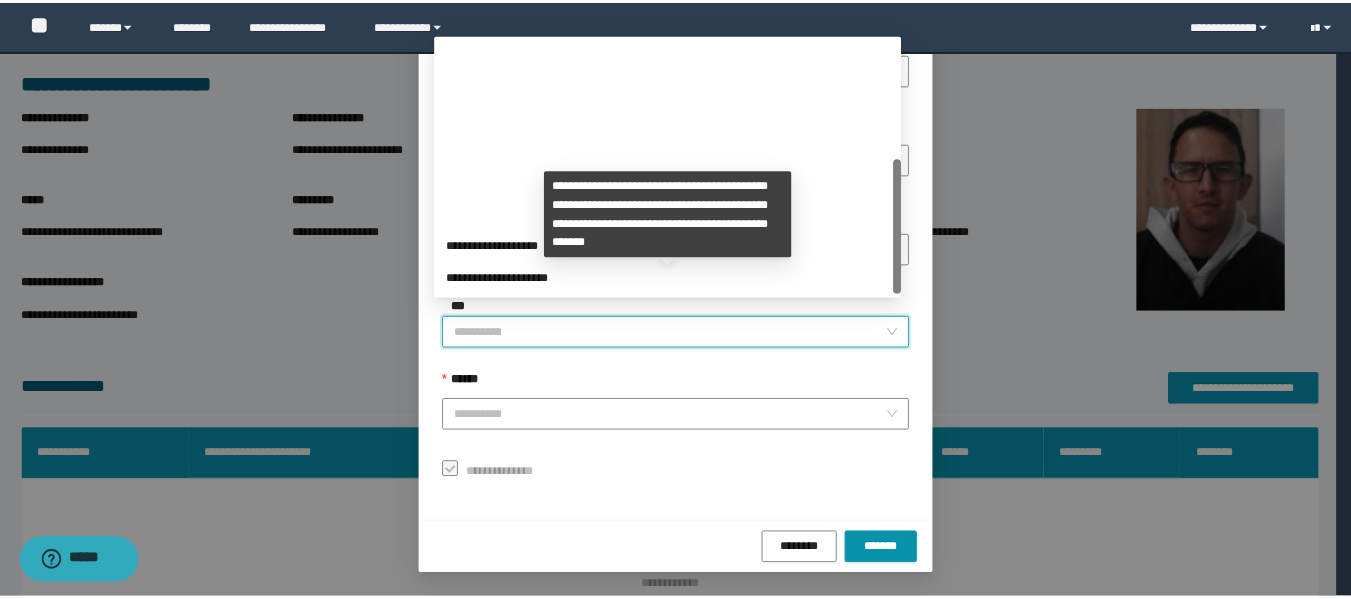 scroll, scrollTop: 224, scrollLeft: 0, axis: vertical 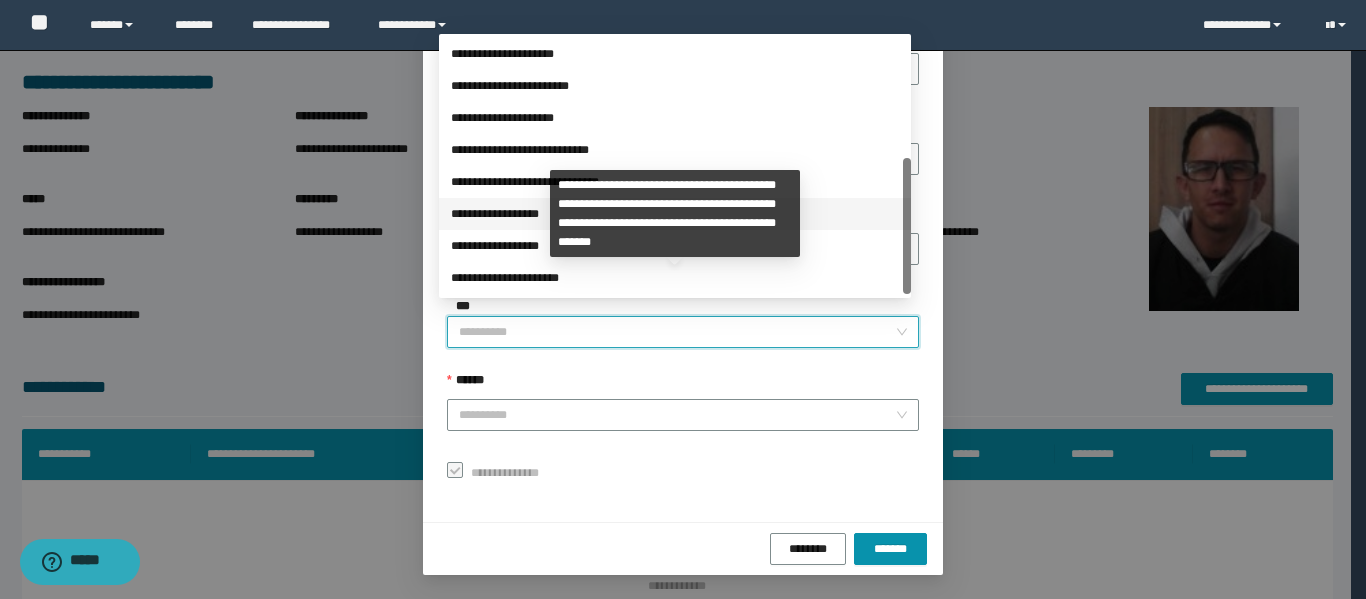 click on "**********" at bounding box center (675, 214) 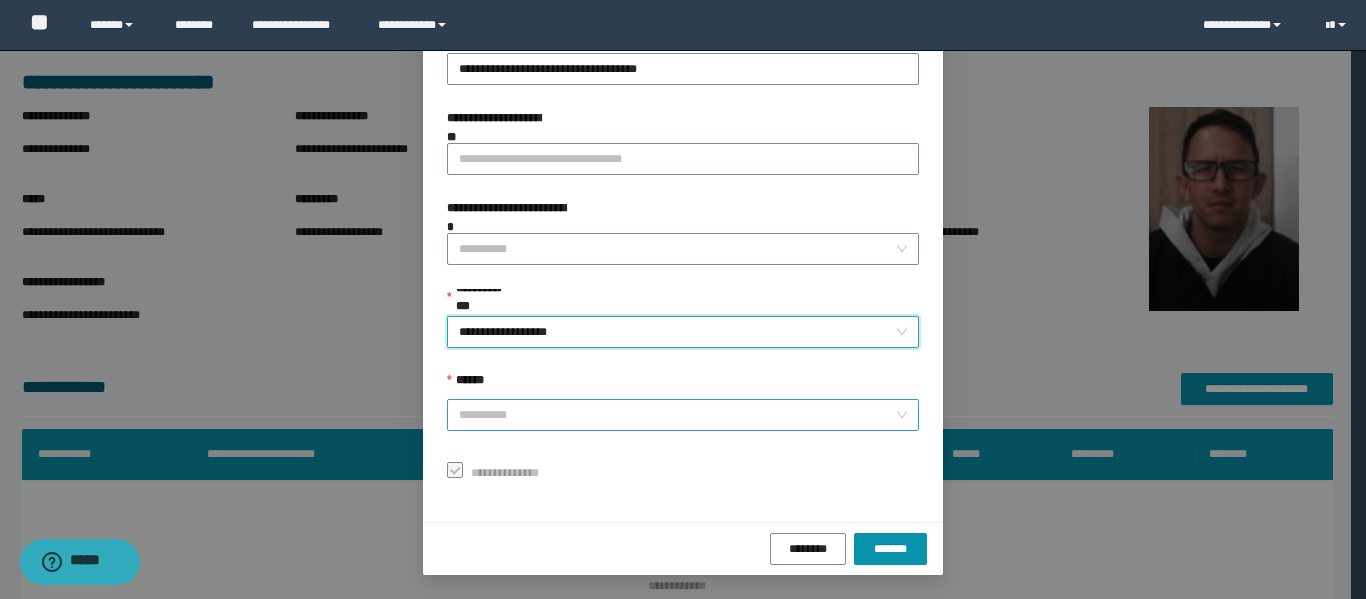 click on "******" at bounding box center [677, 415] 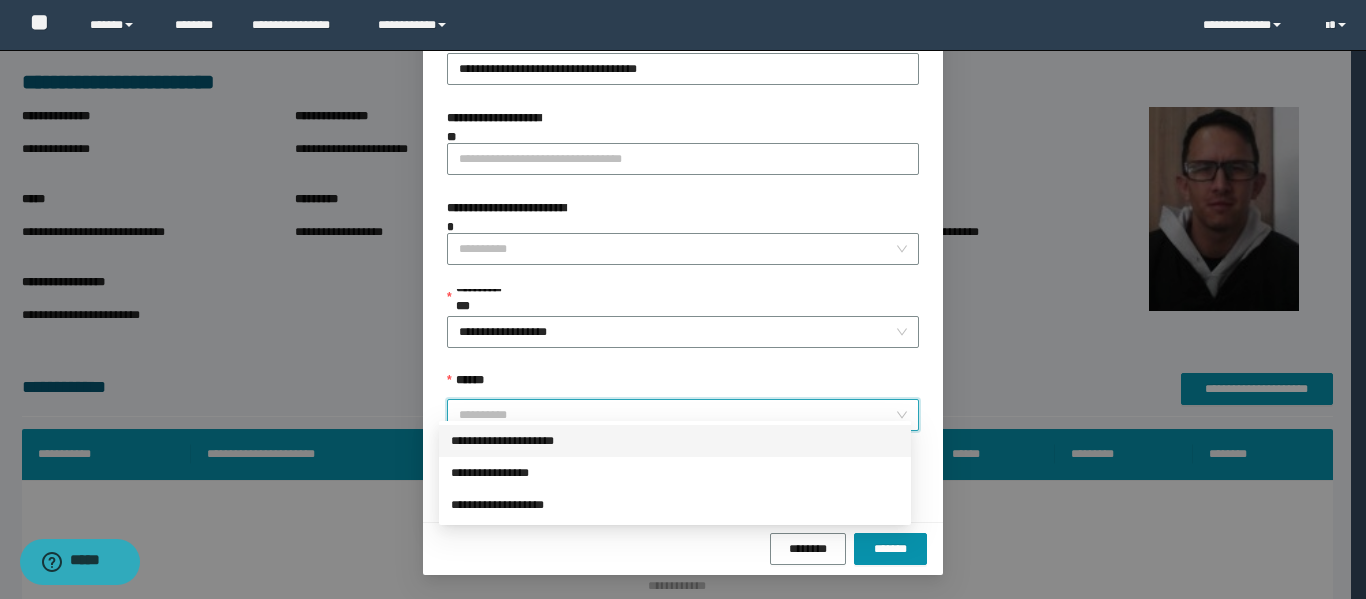 click on "**********" at bounding box center (675, 441) 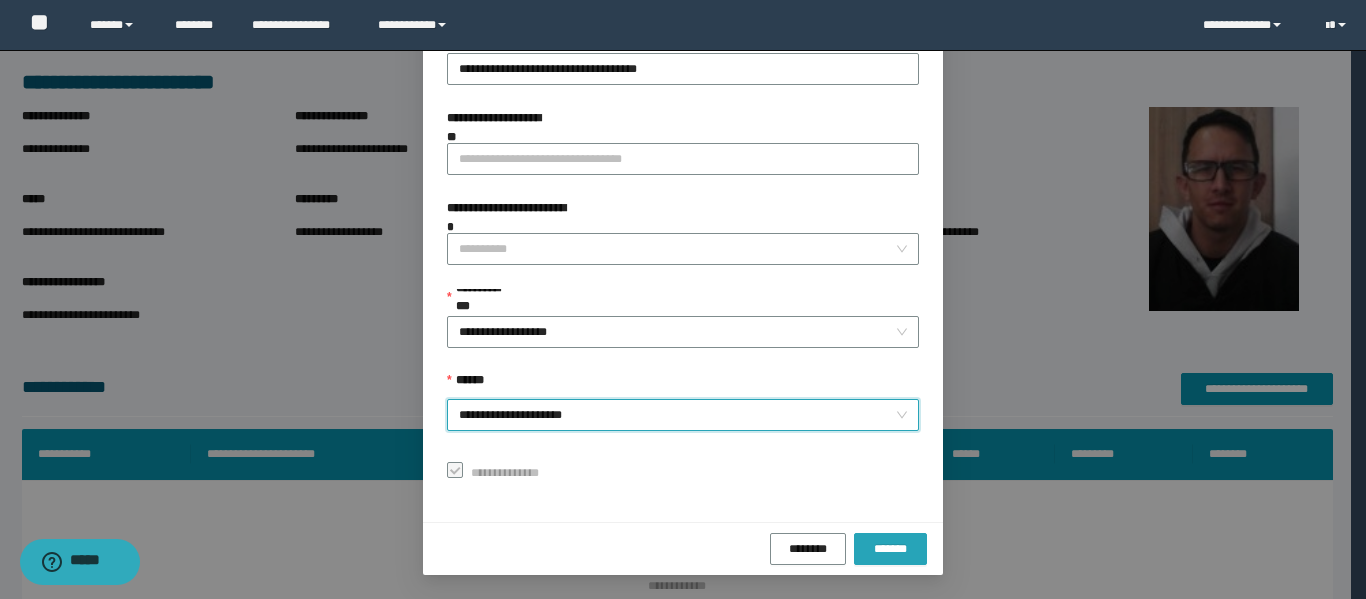 click on "*******" at bounding box center (890, 549) 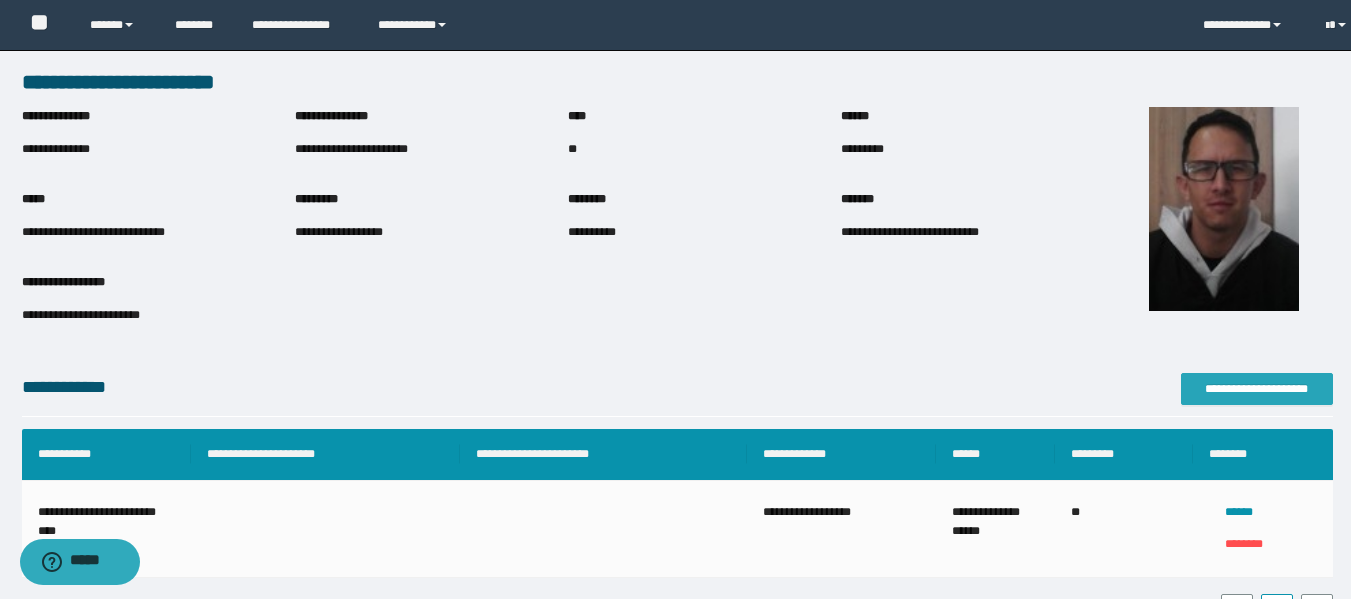 scroll, scrollTop: 0, scrollLeft: 0, axis: both 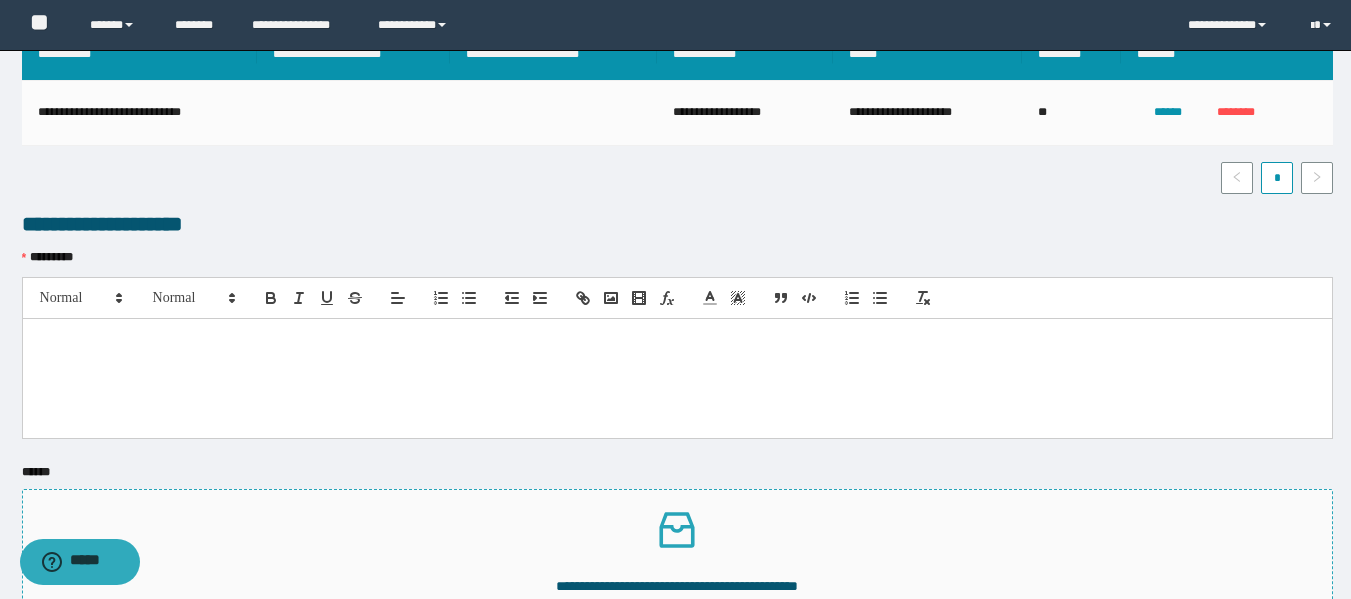 click 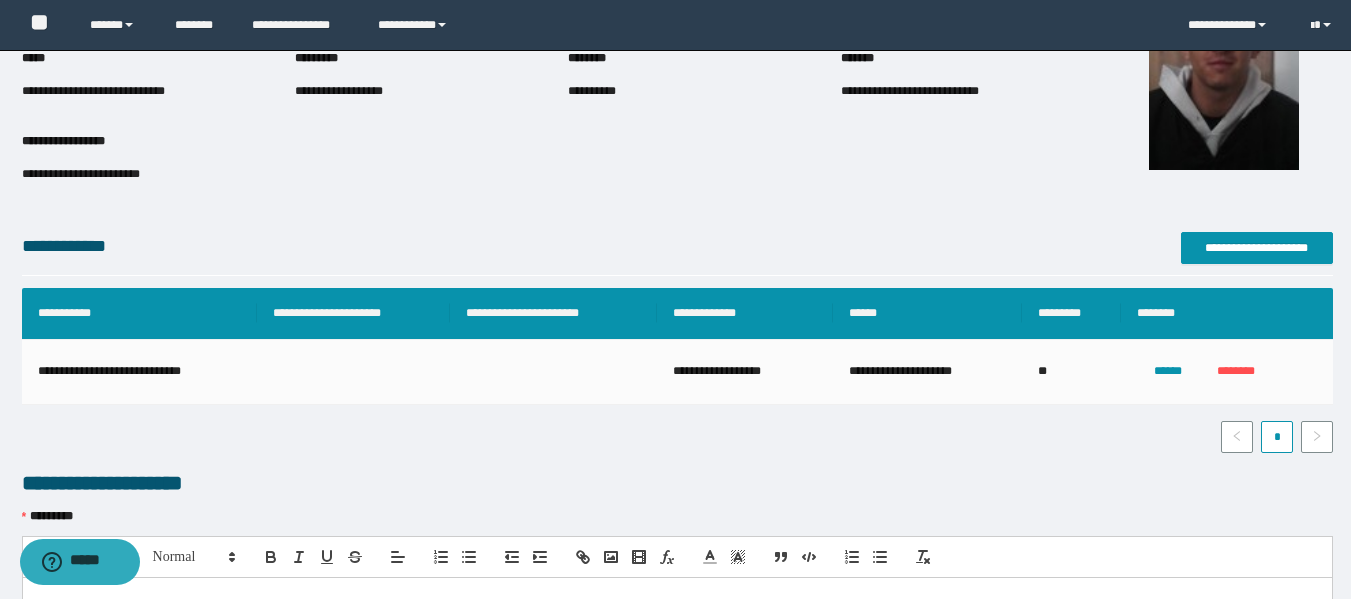 scroll, scrollTop: 0, scrollLeft: 0, axis: both 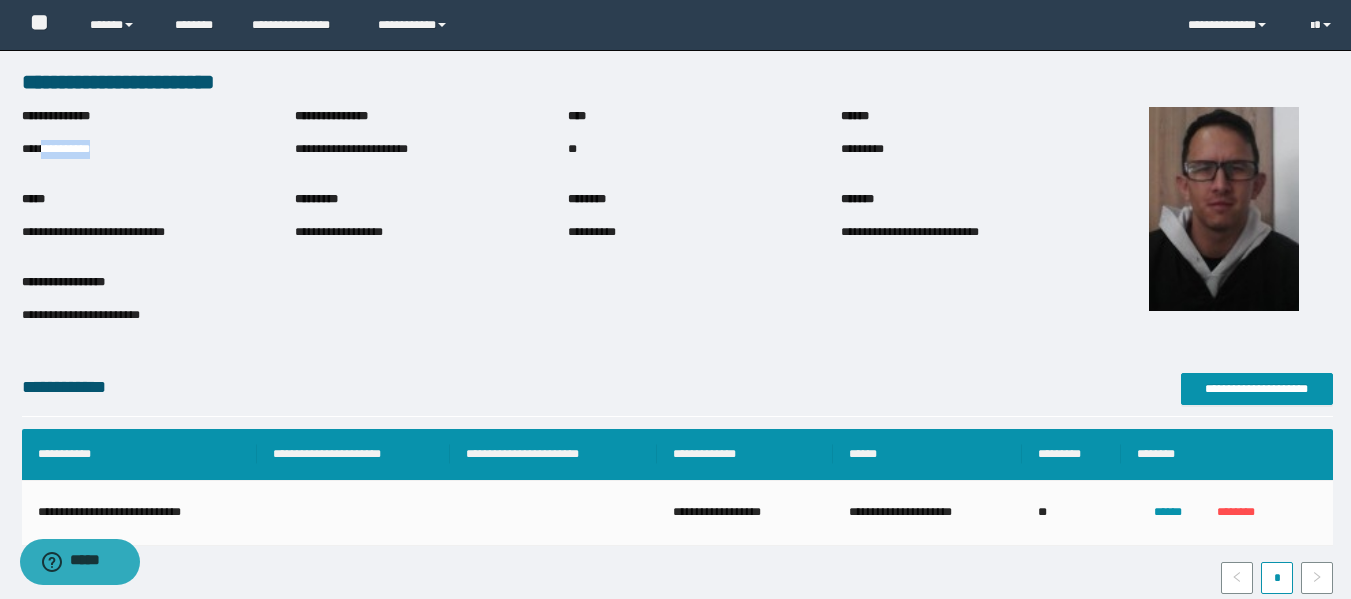 drag, startPoint x: 108, startPoint y: 145, endPoint x: 44, endPoint y: 149, distance: 64.12488 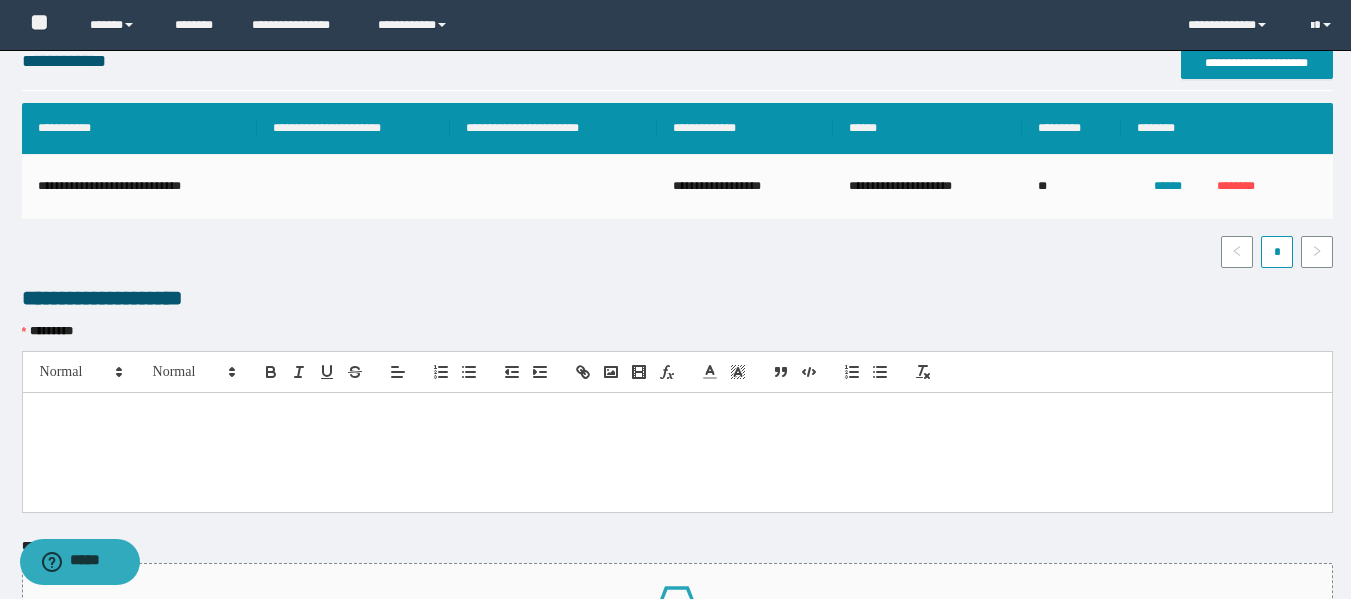 scroll, scrollTop: 400, scrollLeft: 0, axis: vertical 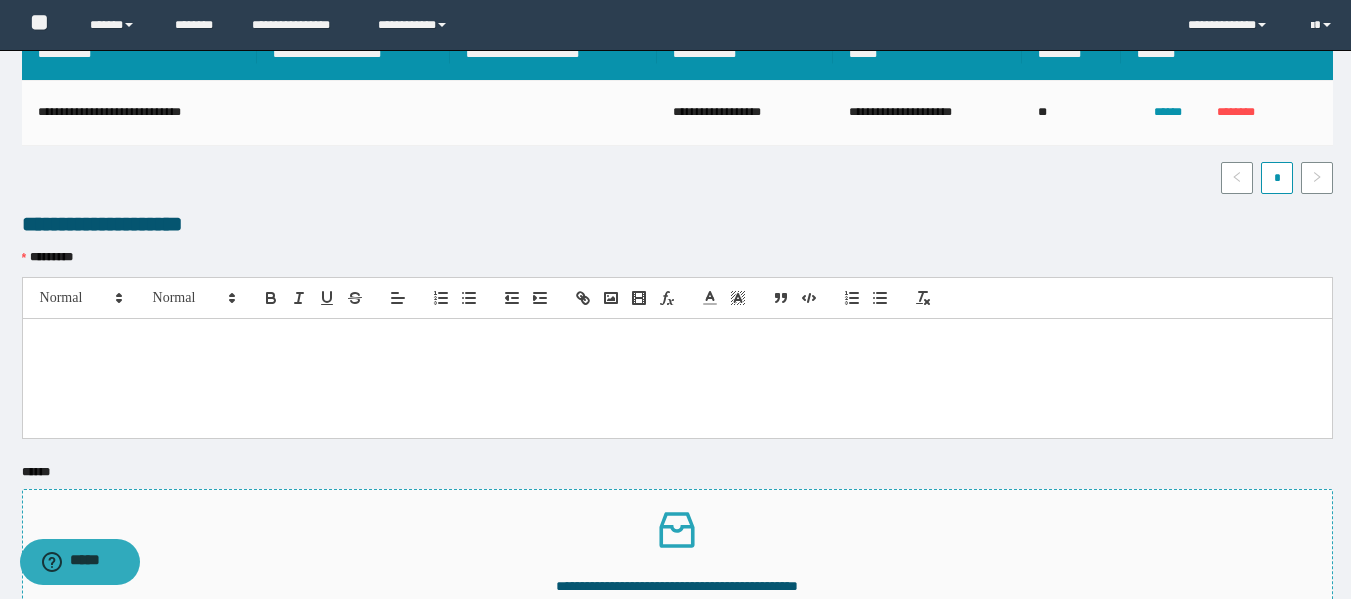 click 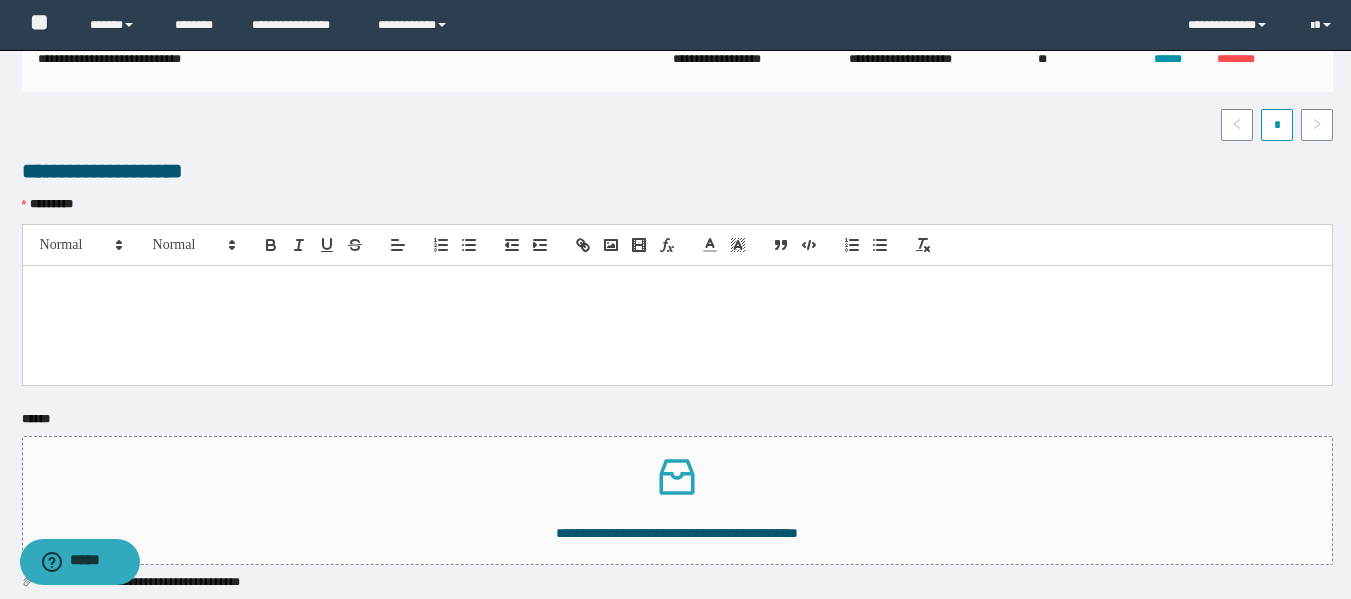 scroll, scrollTop: 596, scrollLeft: 0, axis: vertical 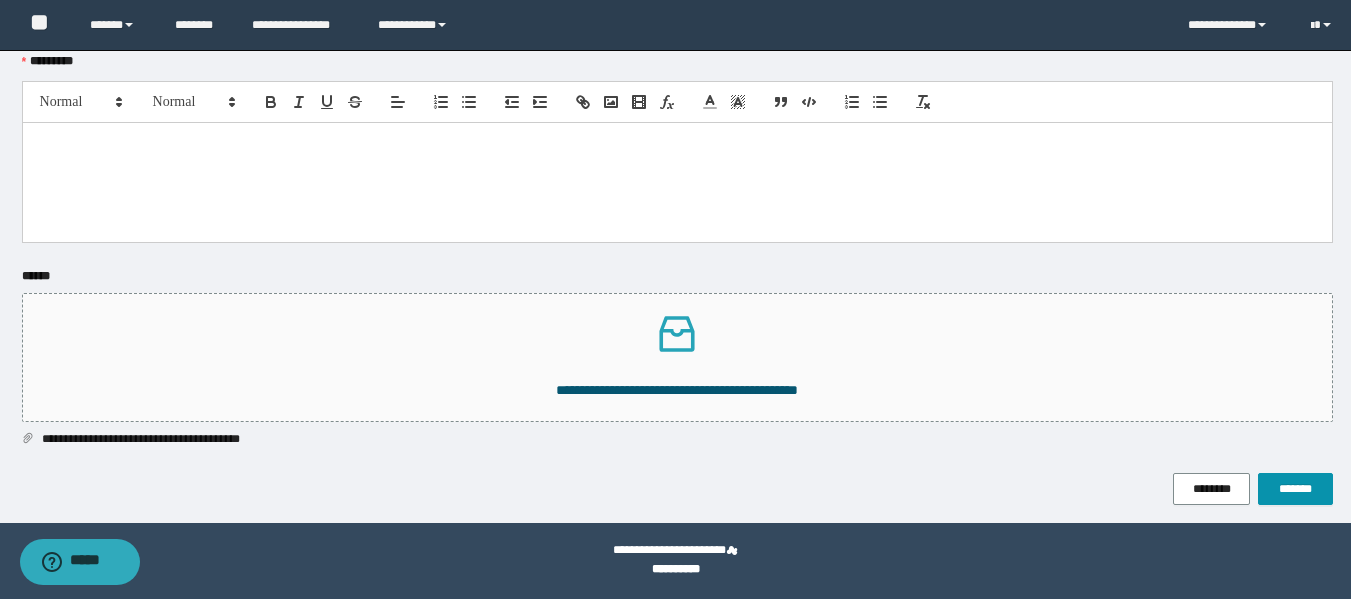 click at bounding box center (677, 182) 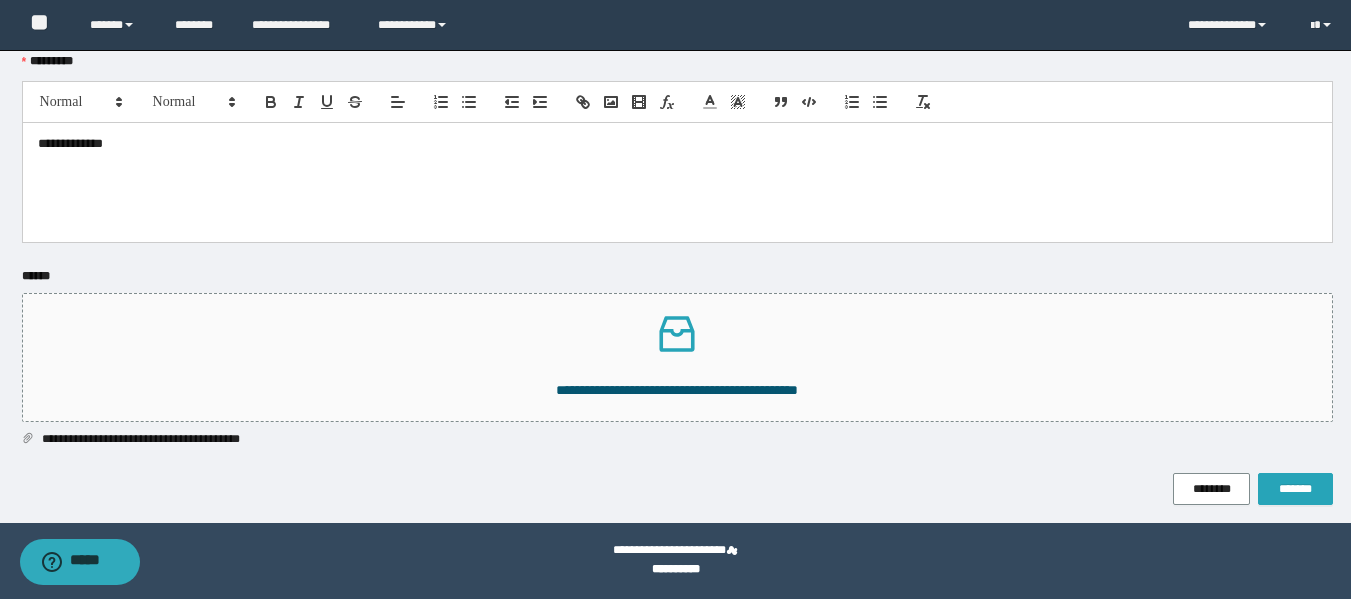 click on "*******" at bounding box center (1295, 489) 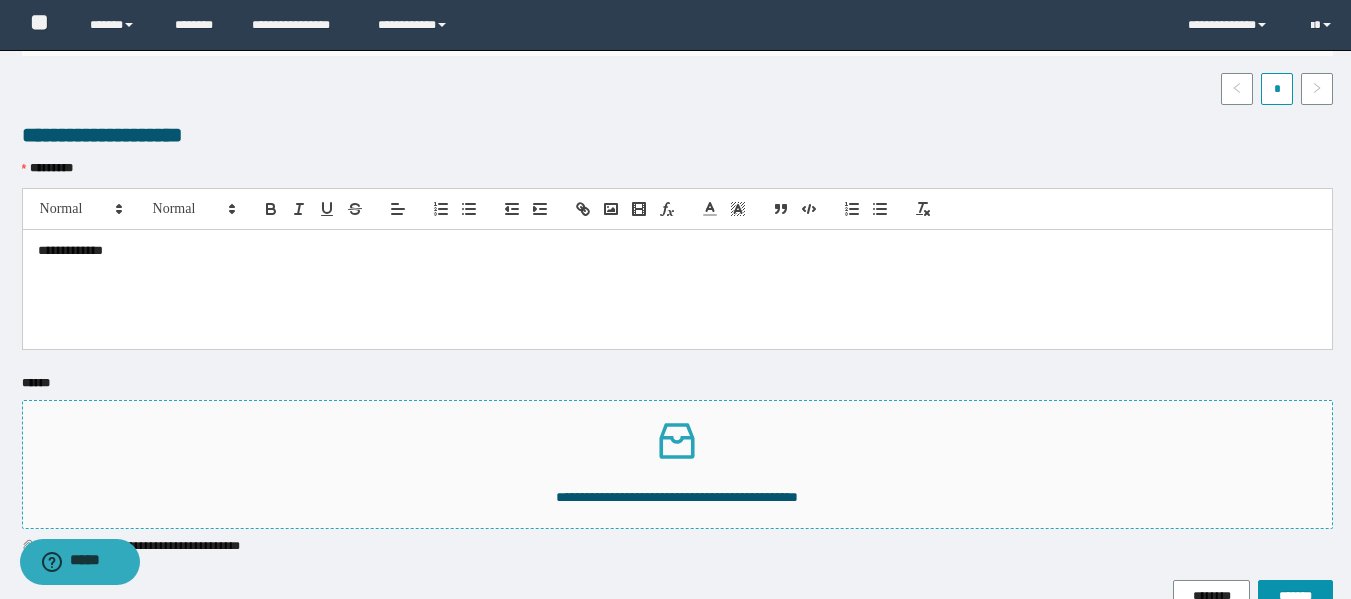 scroll, scrollTop: 596, scrollLeft: 0, axis: vertical 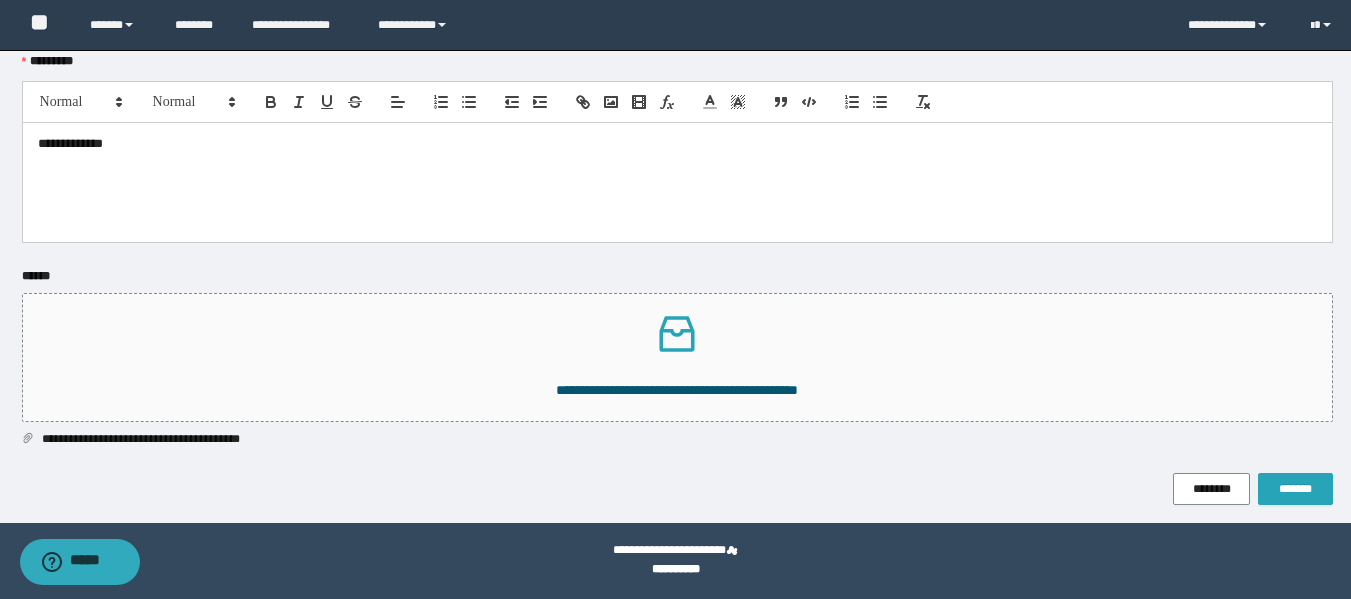 click on "*******" at bounding box center (1295, 489) 